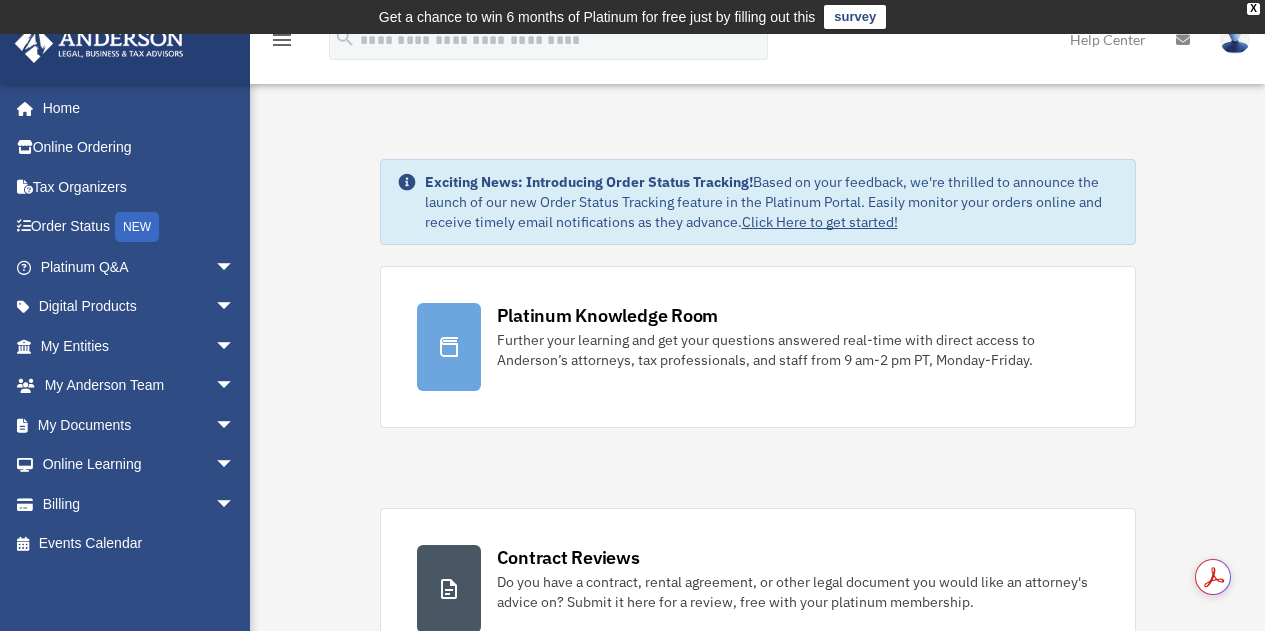 scroll, scrollTop: 0, scrollLeft: 0, axis: both 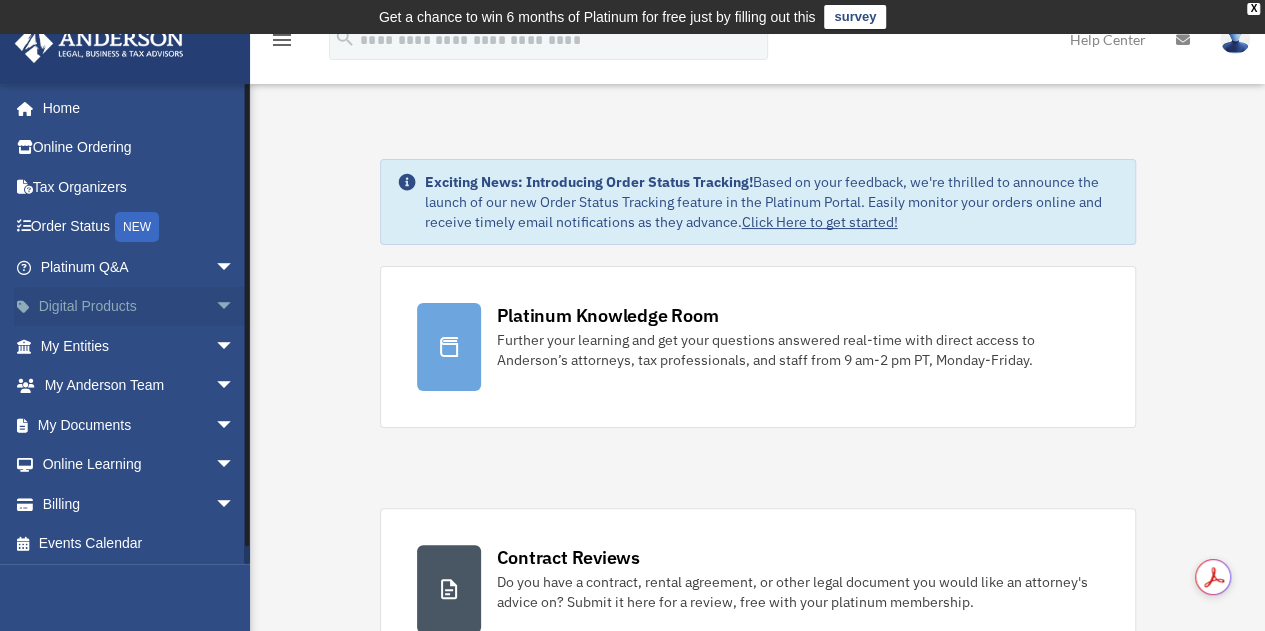 click on "arrow_drop_down" at bounding box center [235, 307] 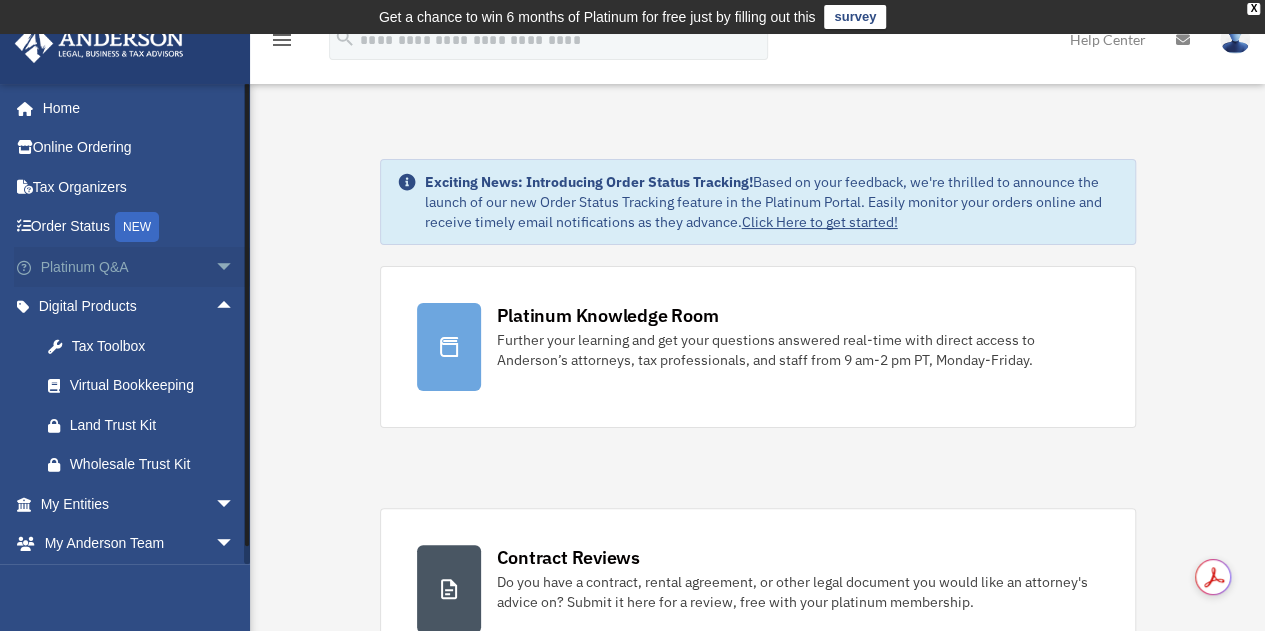 click on "arrow_drop_down" at bounding box center (235, 267) 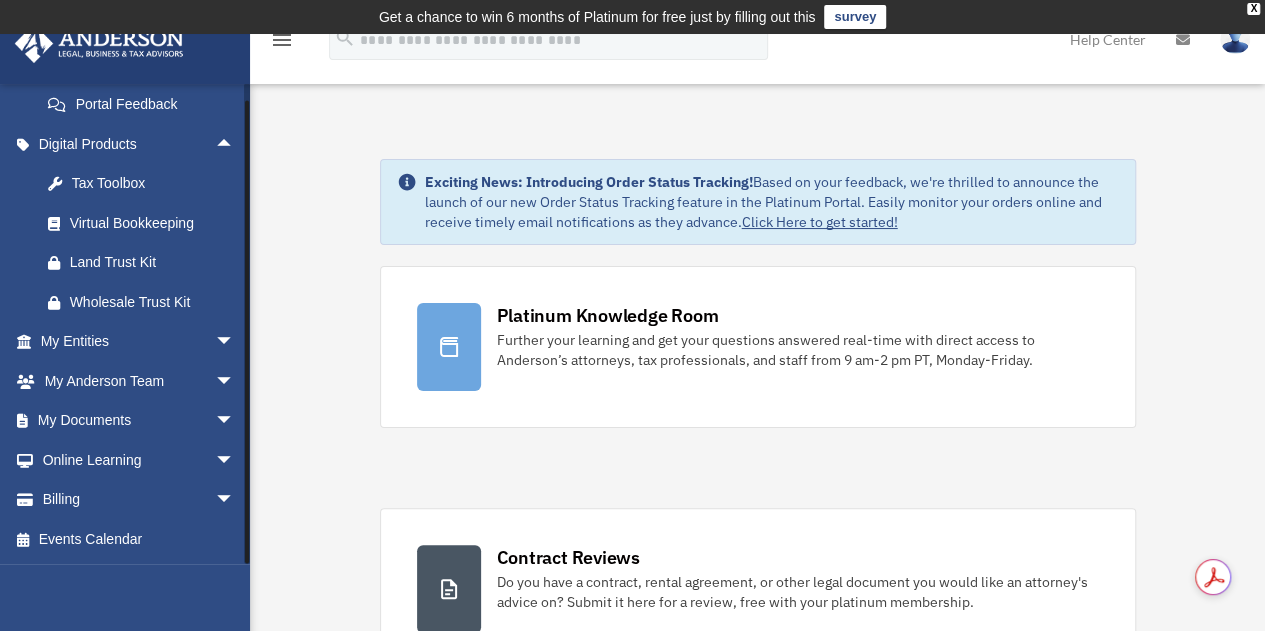 scroll, scrollTop: 580, scrollLeft: 0, axis: vertical 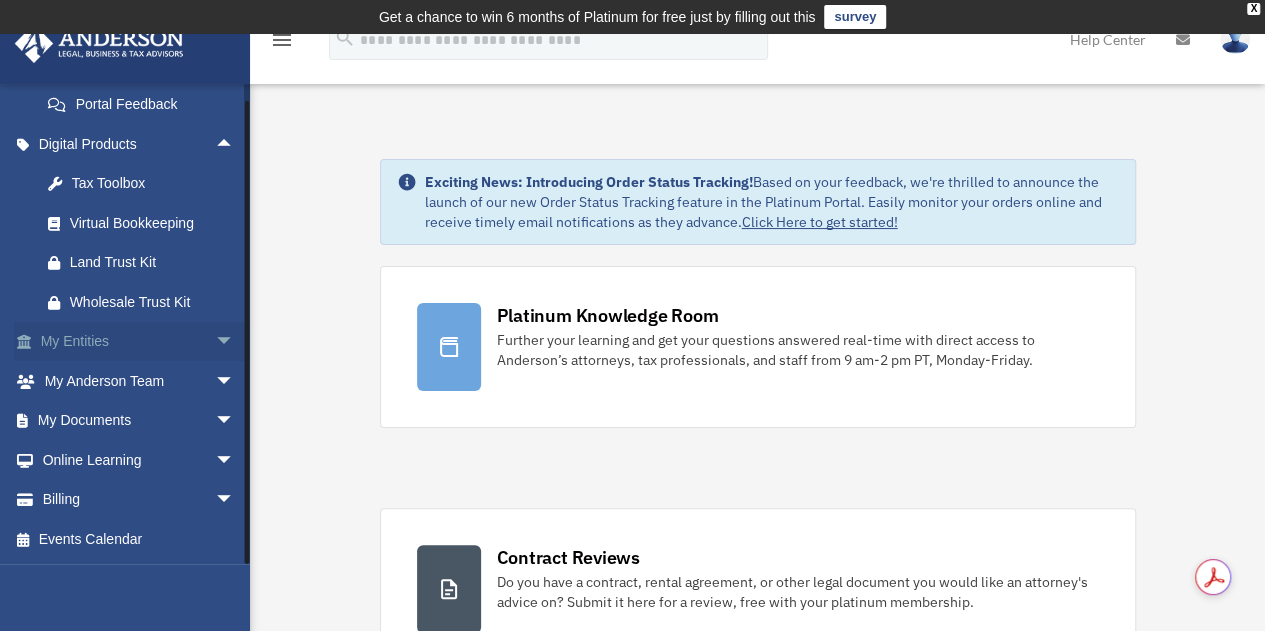 click on "arrow_drop_down" at bounding box center (235, 342) 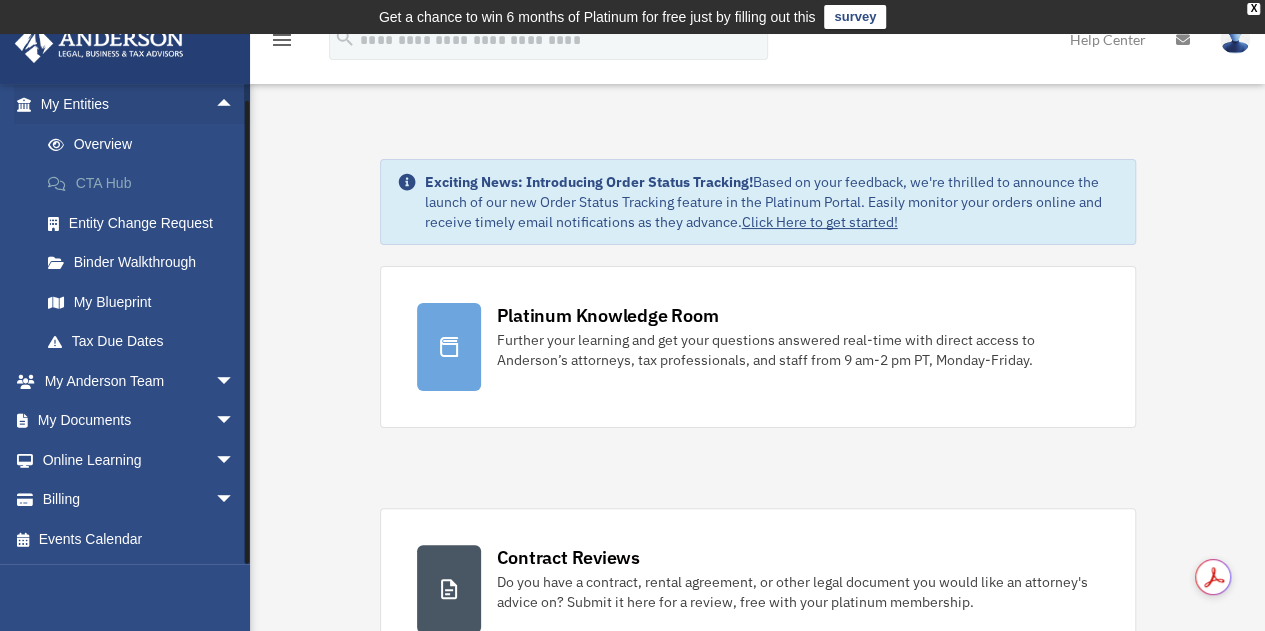 scroll, scrollTop: 827, scrollLeft: 0, axis: vertical 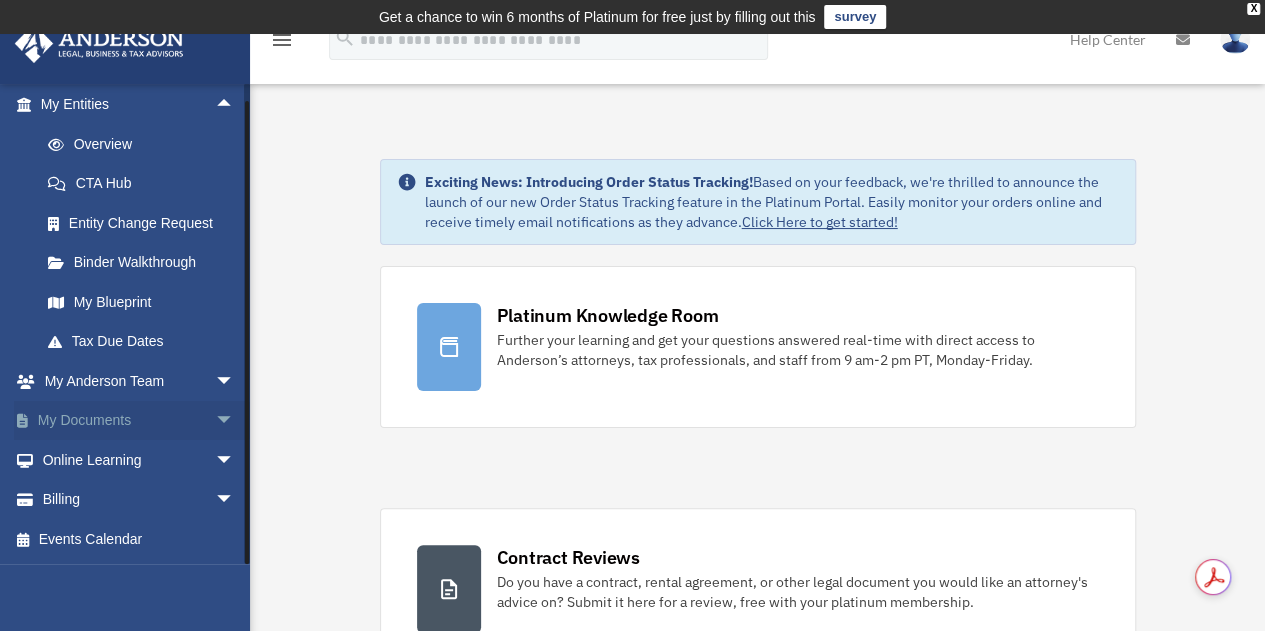 click on "arrow_drop_down" at bounding box center (235, 421) 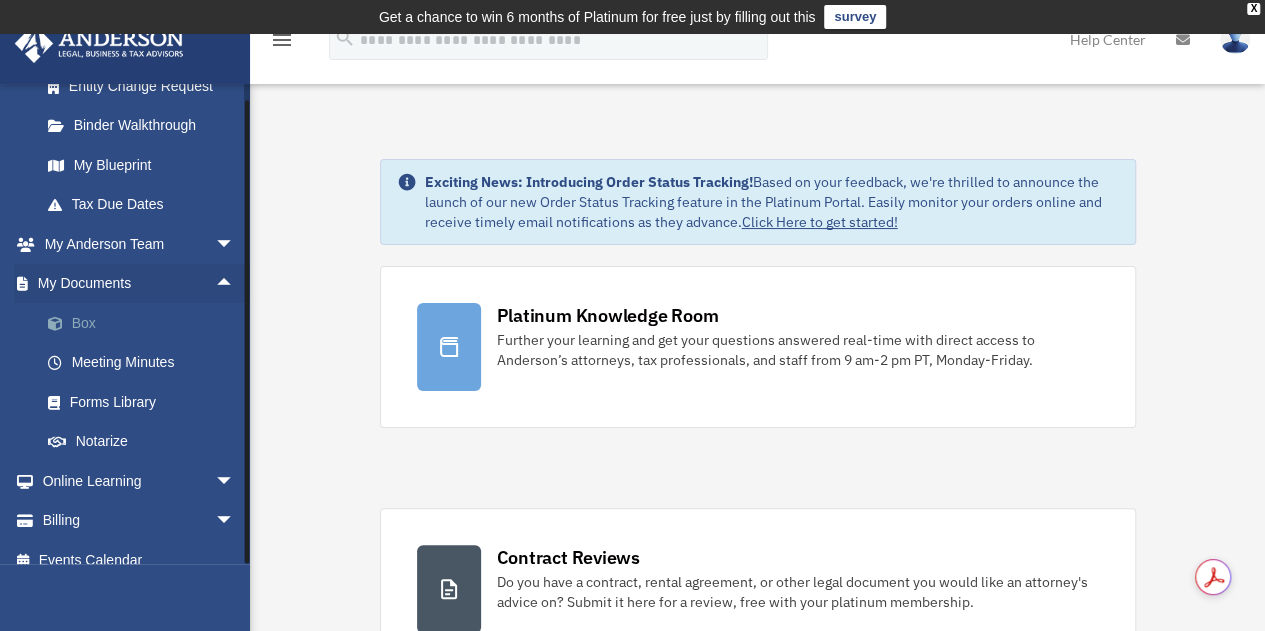 scroll, scrollTop: 971, scrollLeft: 0, axis: vertical 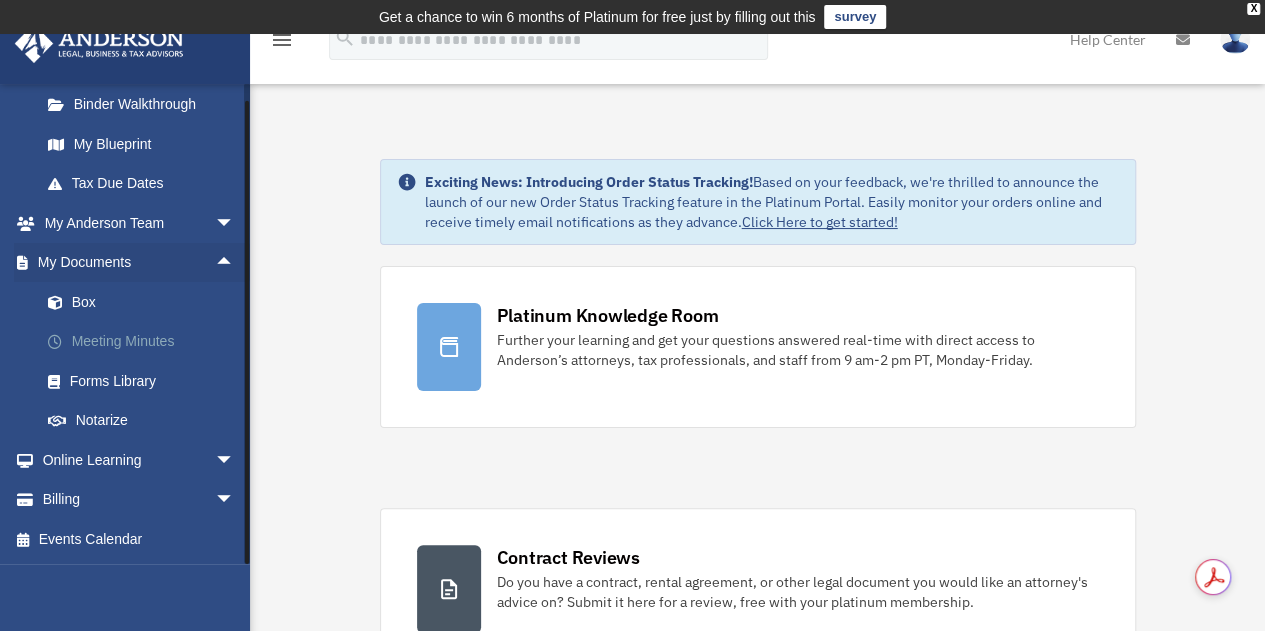 click on "Meeting Minutes" at bounding box center (146, 342) 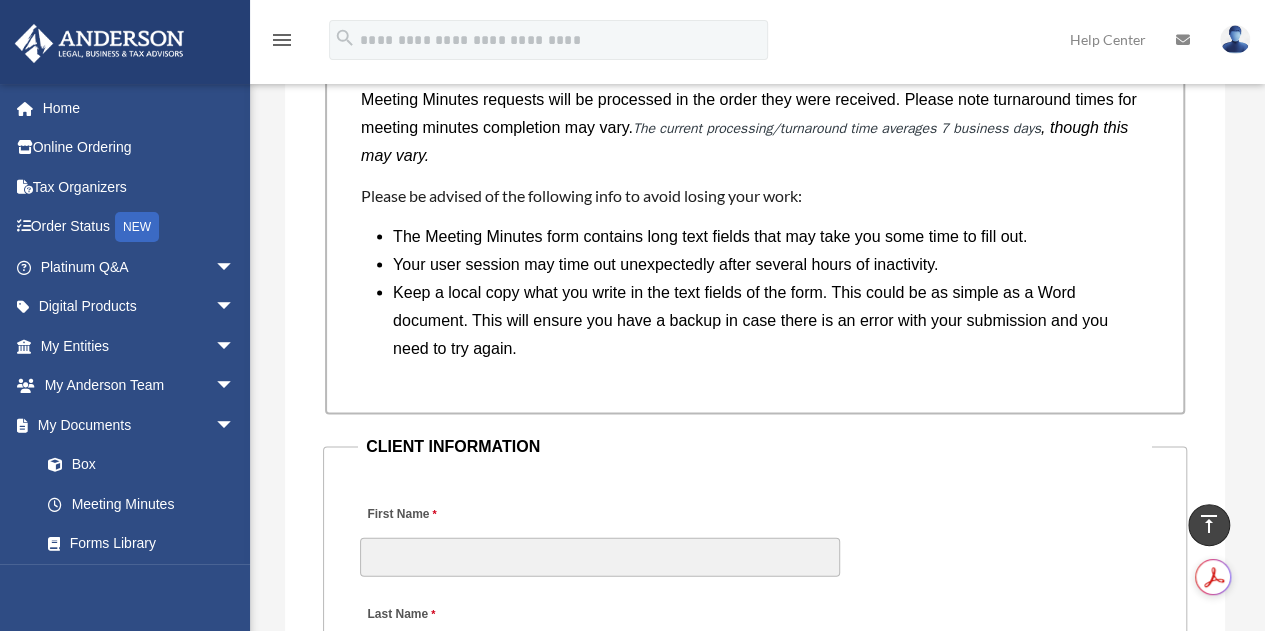scroll, scrollTop: 1914, scrollLeft: 0, axis: vertical 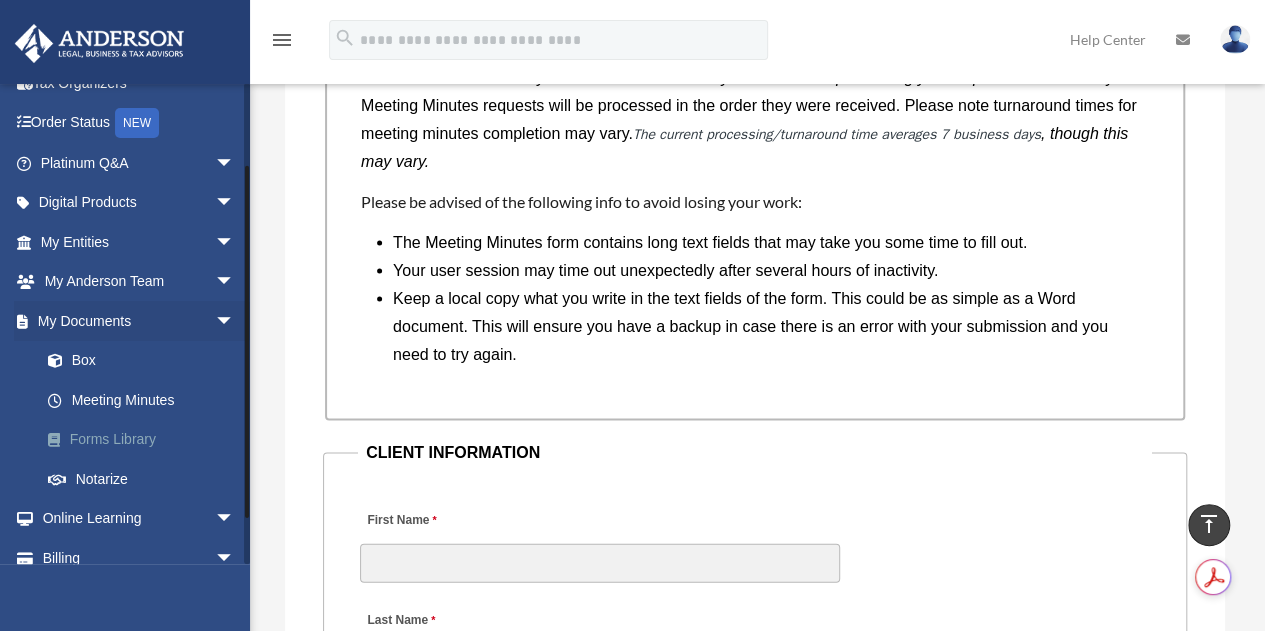 click on "Forms Library" at bounding box center [146, 440] 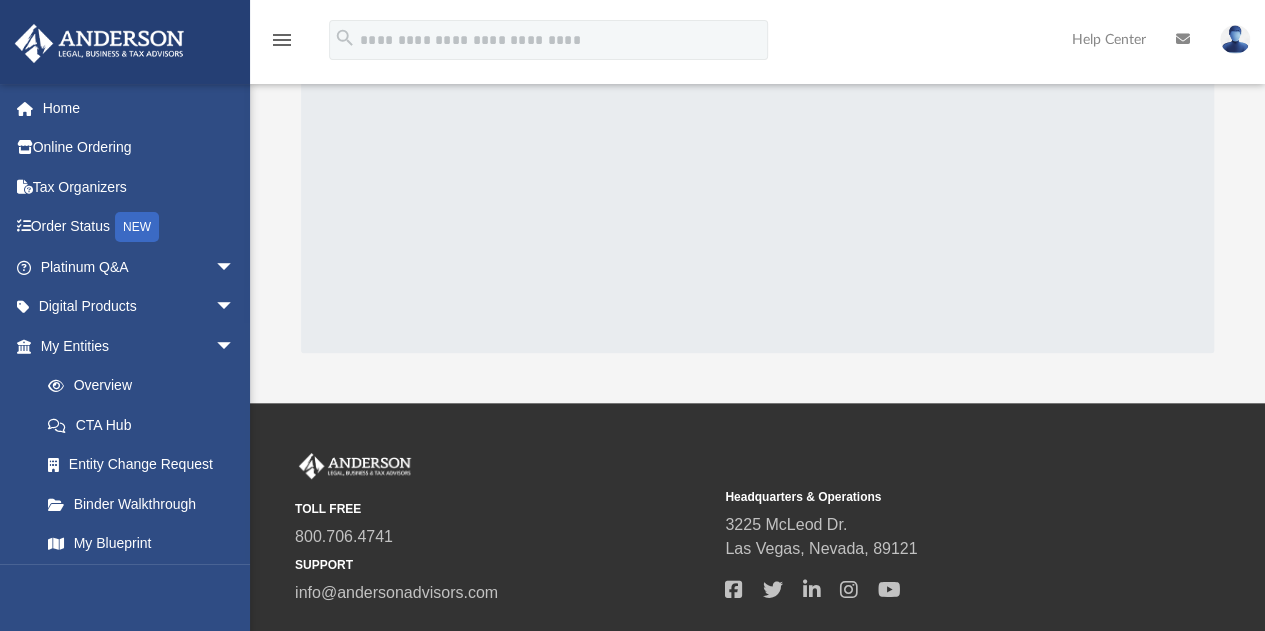 scroll, scrollTop: 0, scrollLeft: 0, axis: both 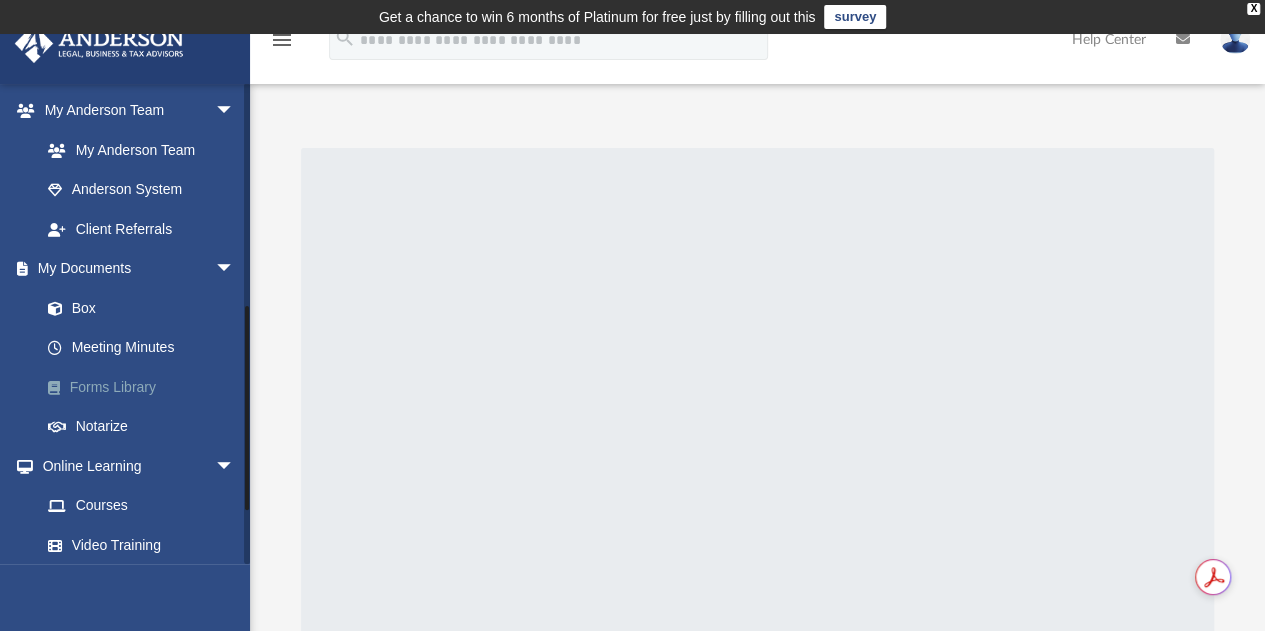 click on "Forms Library" at bounding box center (146, 387) 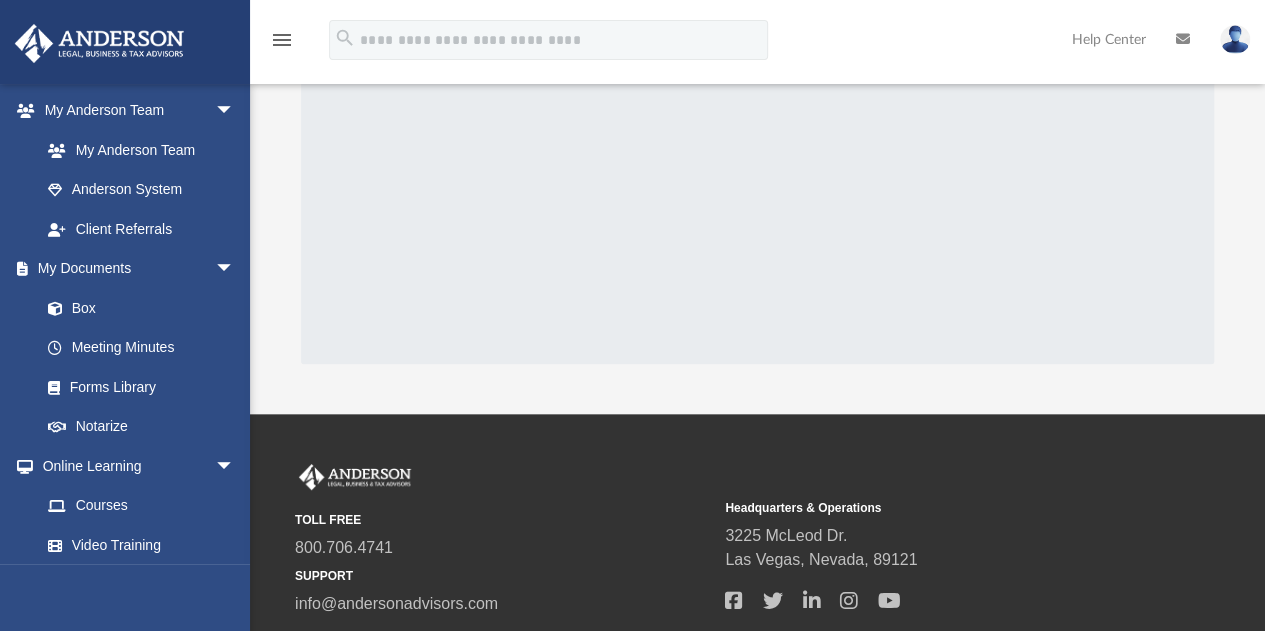scroll, scrollTop: 0, scrollLeft: 0, axis: both 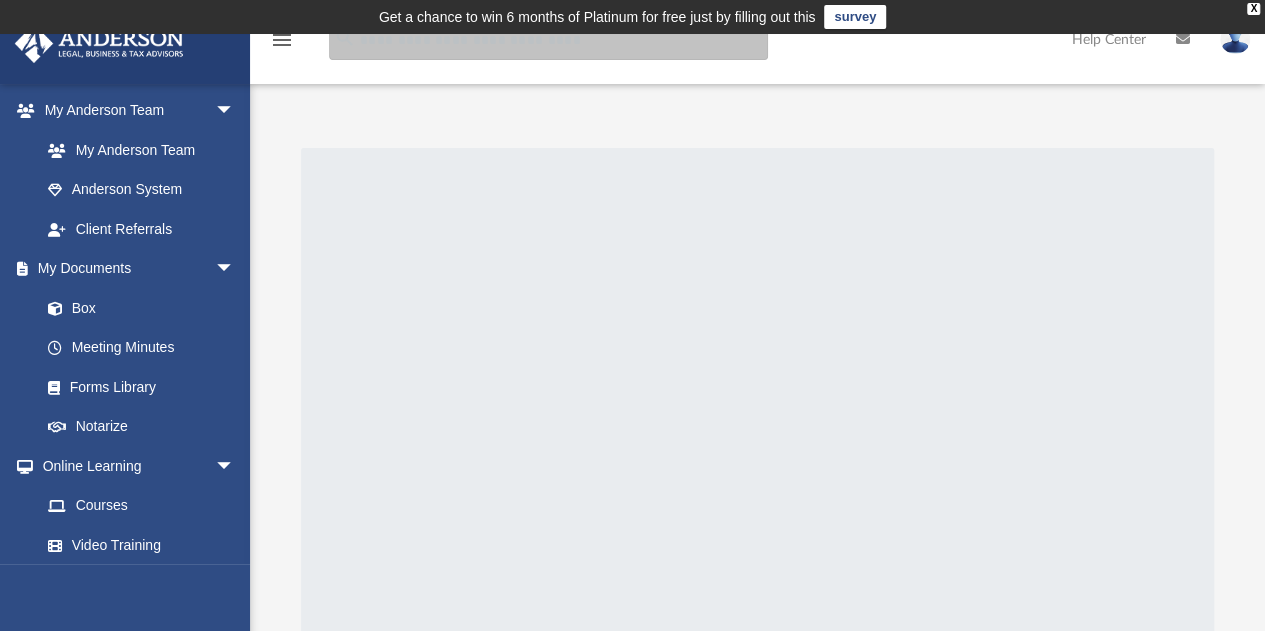 click at bounding box center [548, 40] 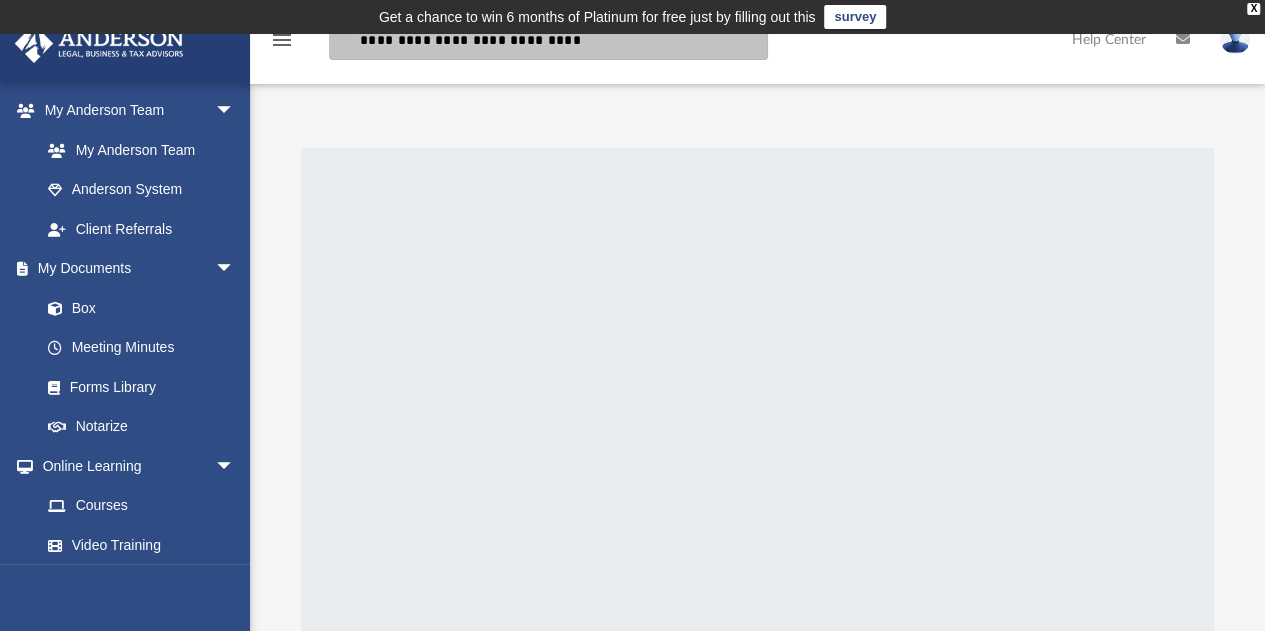 type on "**********" 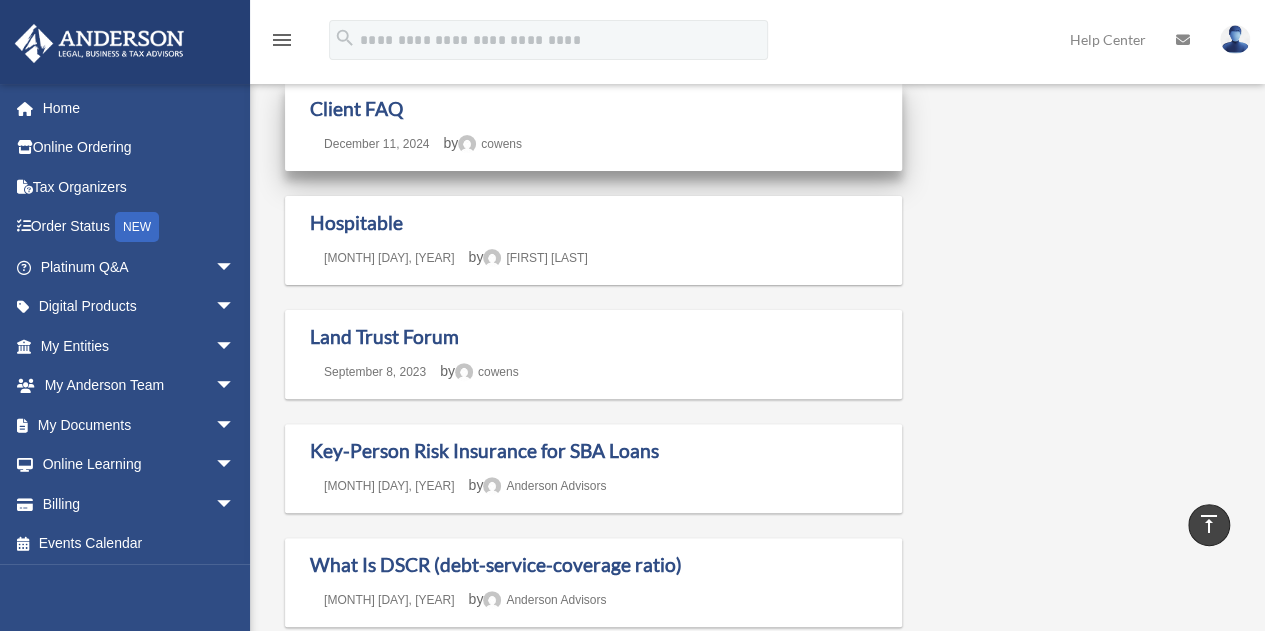 scroll, scrollTop: 0, scrollLeft: 0, axis: both 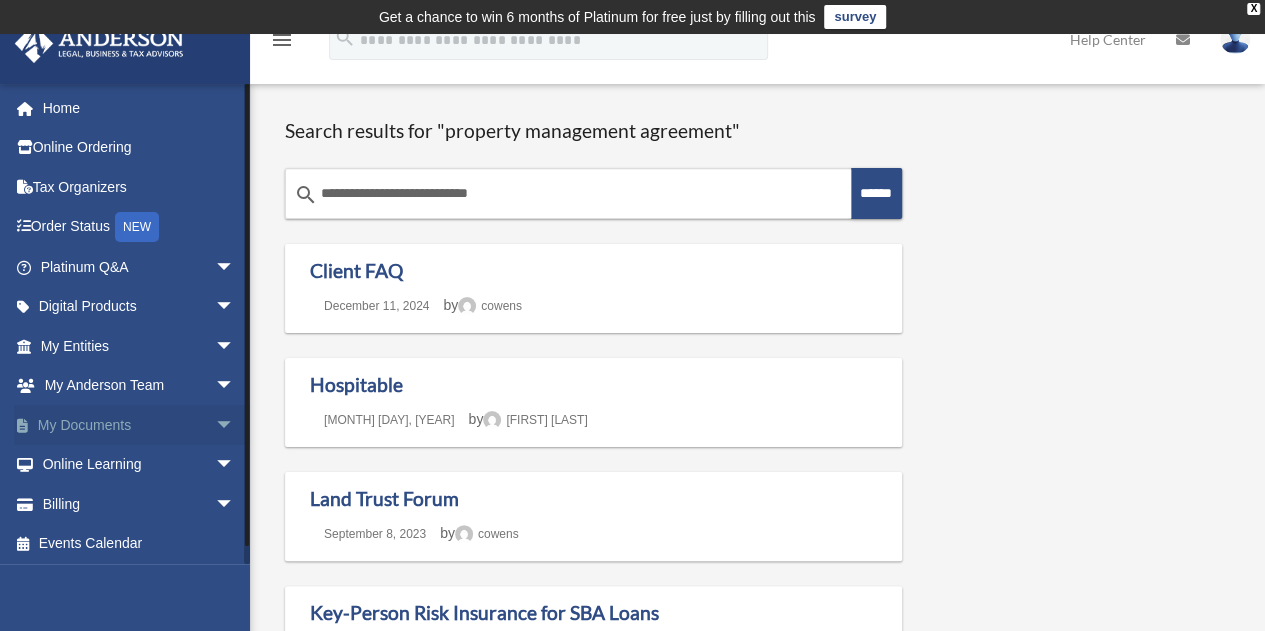 click on "arrow_drop_down" at bounding box center (235, 425) 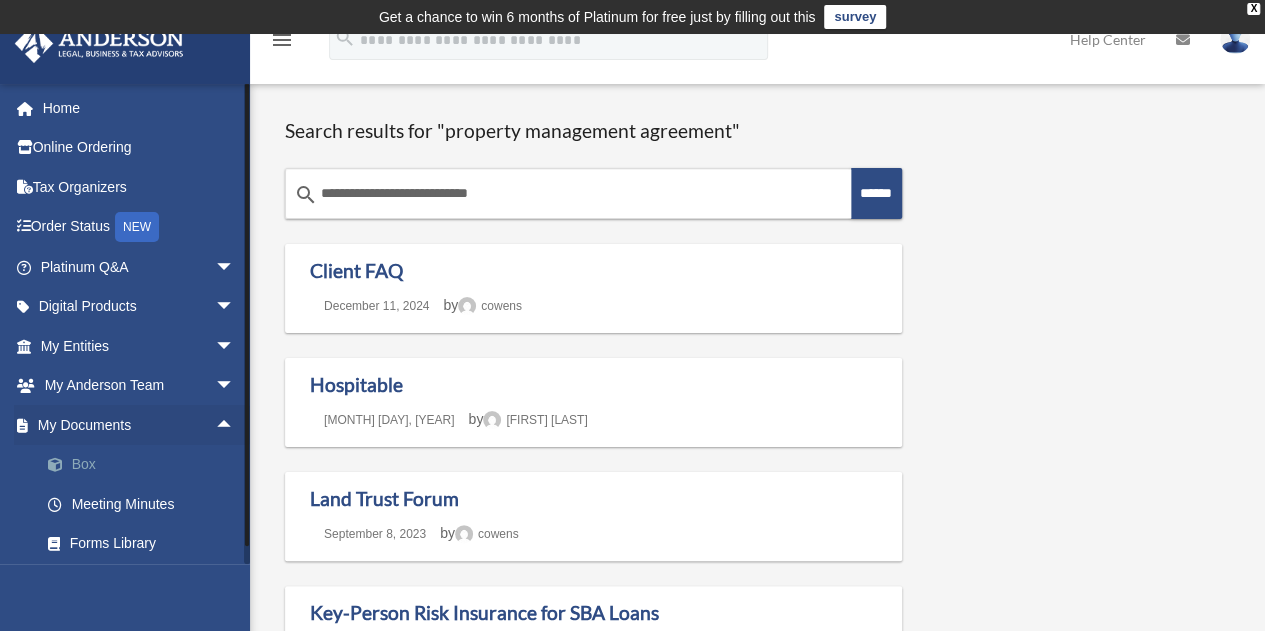 scroll, scrollTop: 161, scrollLeft: 0, axis: vertical 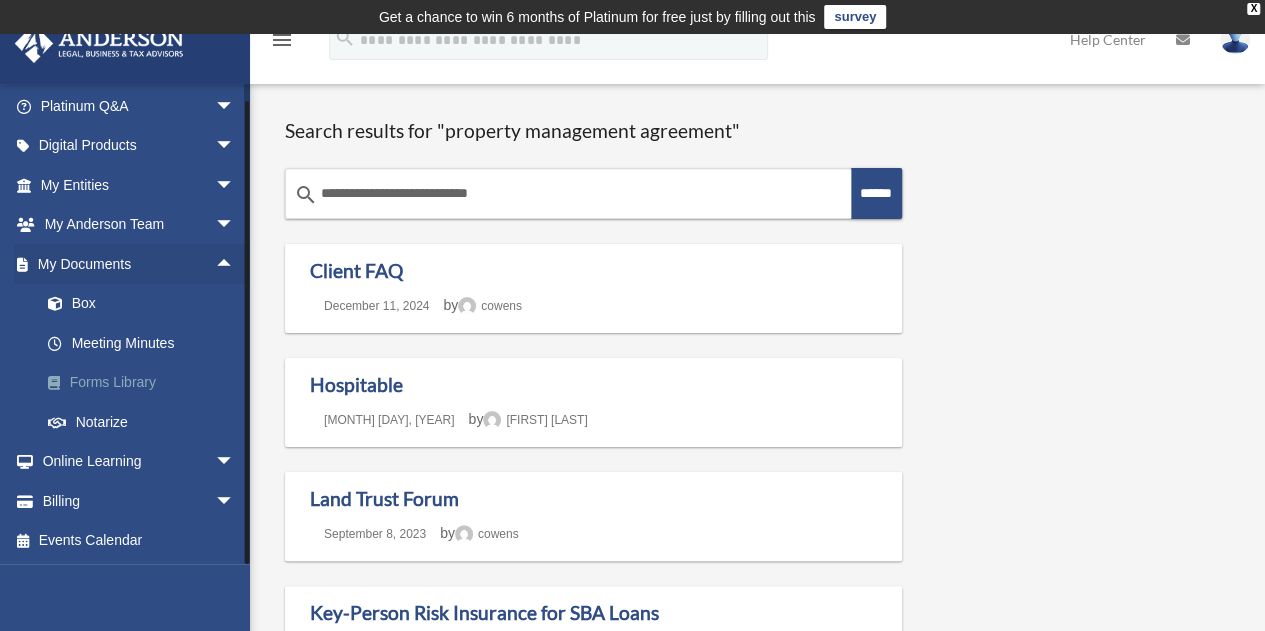 click on "Forms Library" at bounding box center [146, 383] 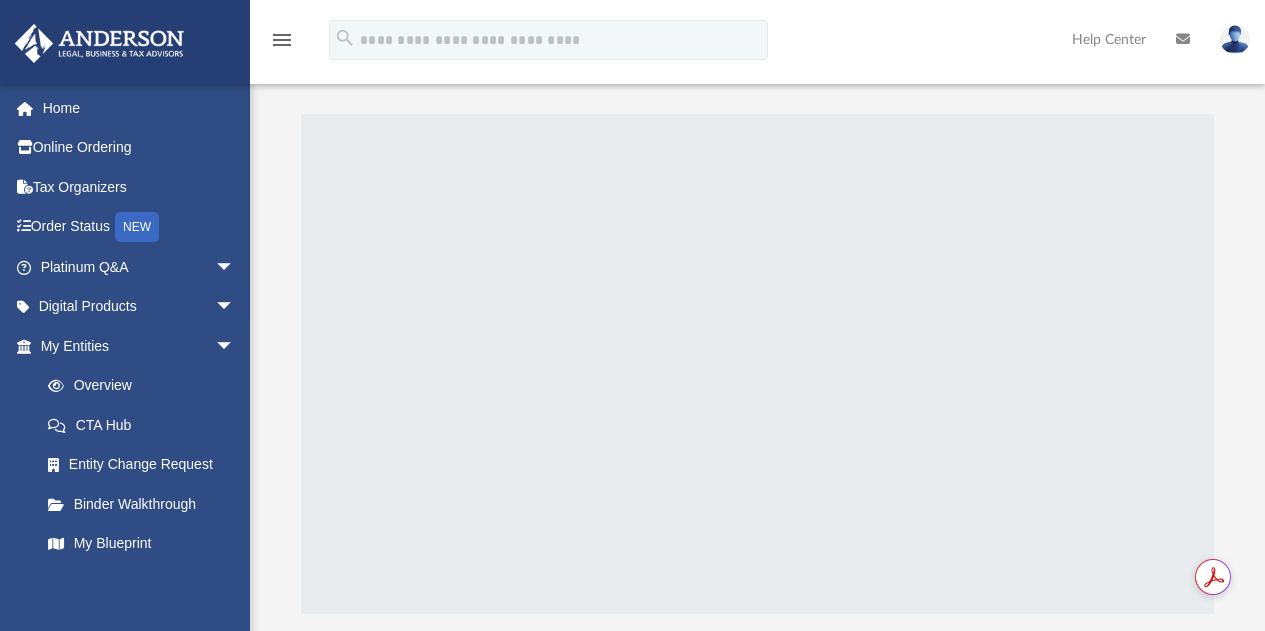 scroll, scrollTop: 0, scrollLeft: 0, axis: both 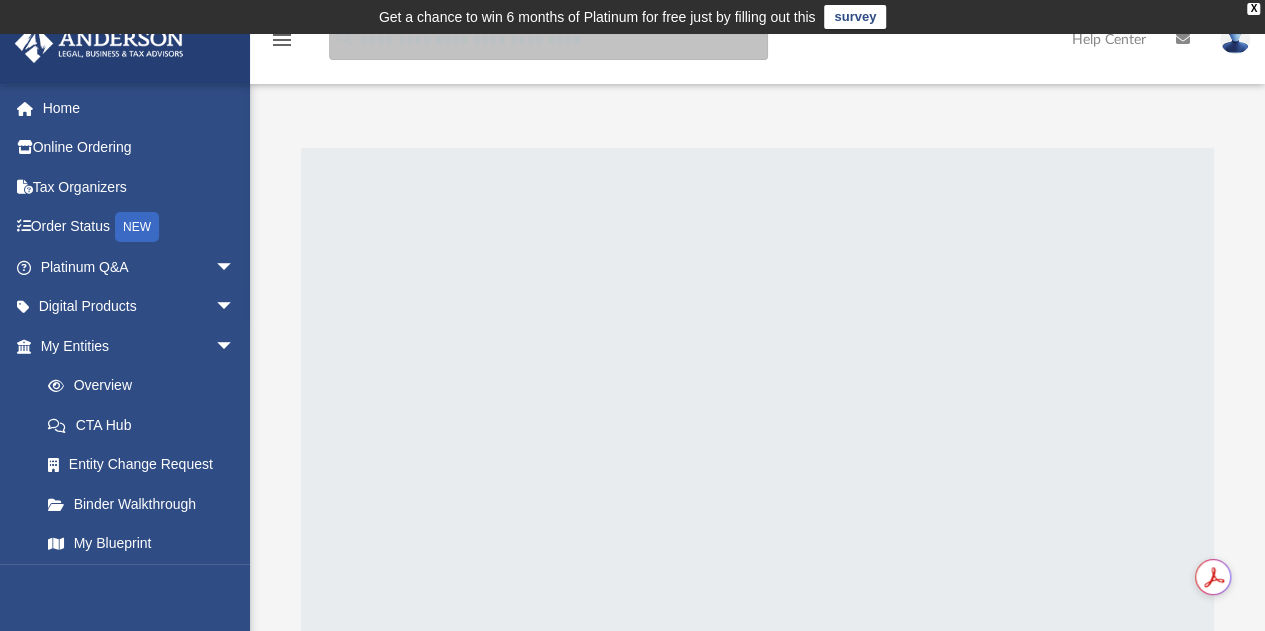 click at bounding box center [548, 40] 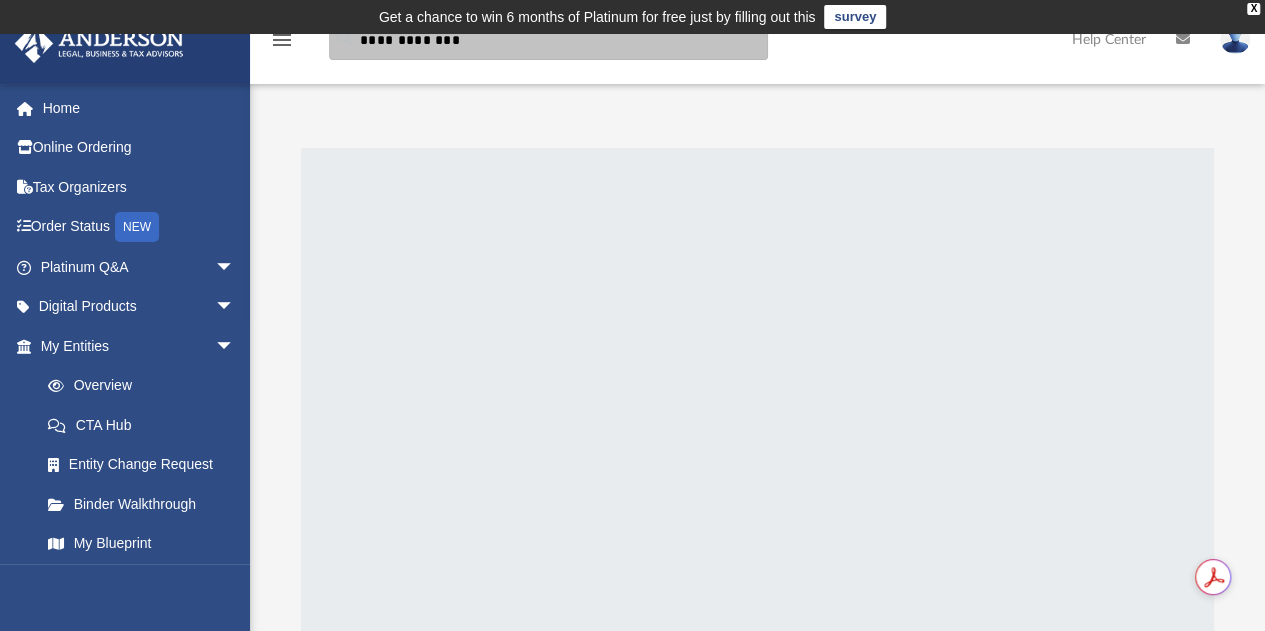 type on "**********" 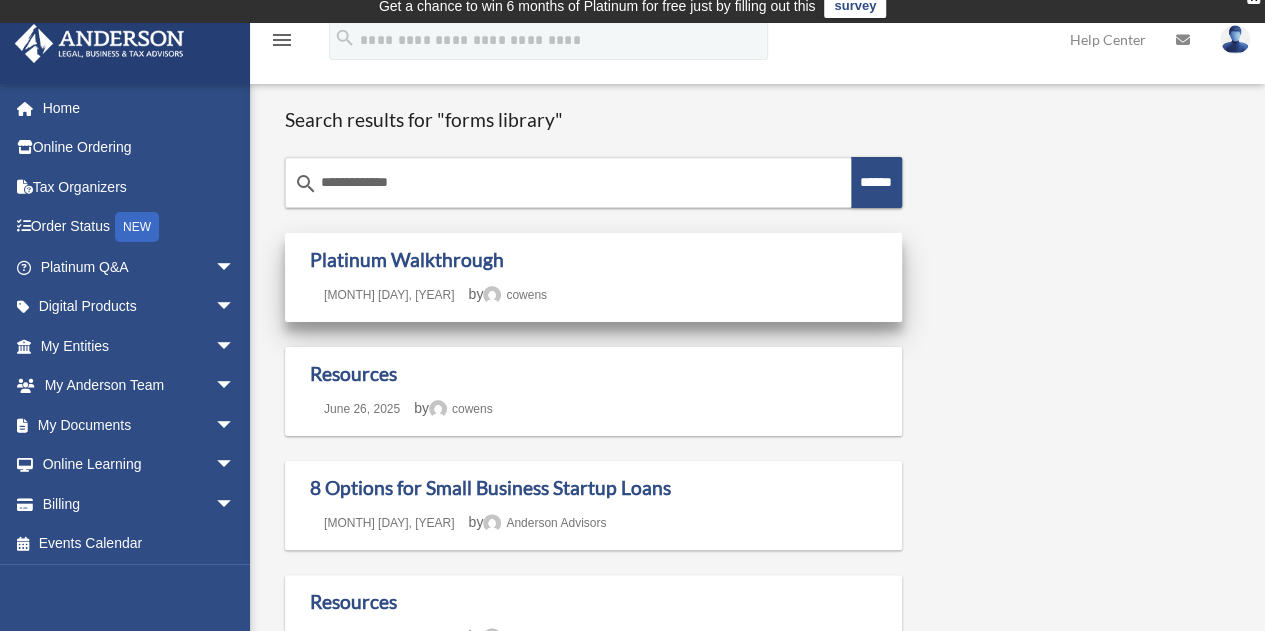 scroll, scrollTop: 0, scrollLeft: 0, axis: both 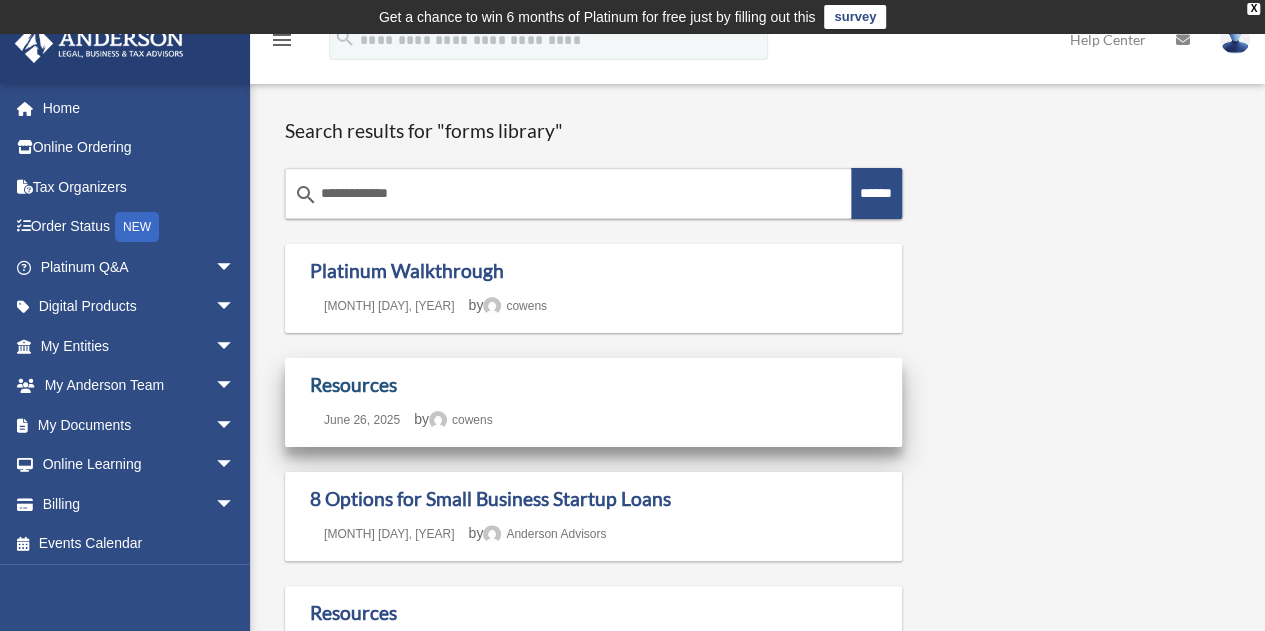 click on "Resources" at bounding box center (353, 384) 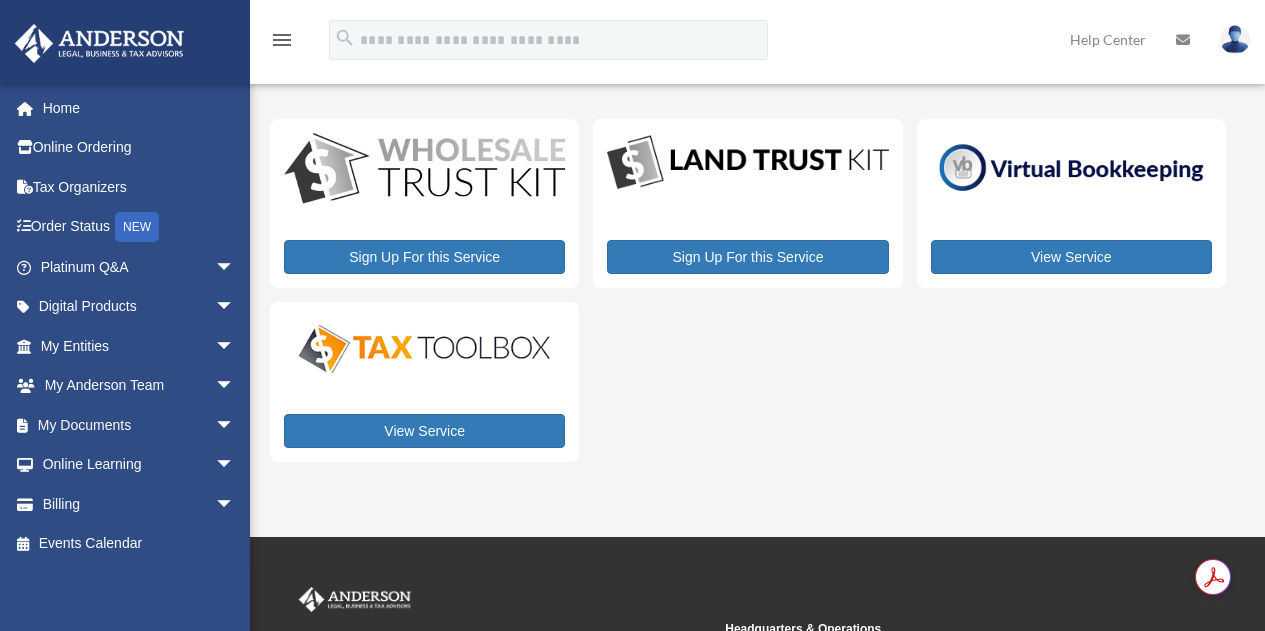 scroll, scrollTop: 0, scrollLeft: 0, axis: both 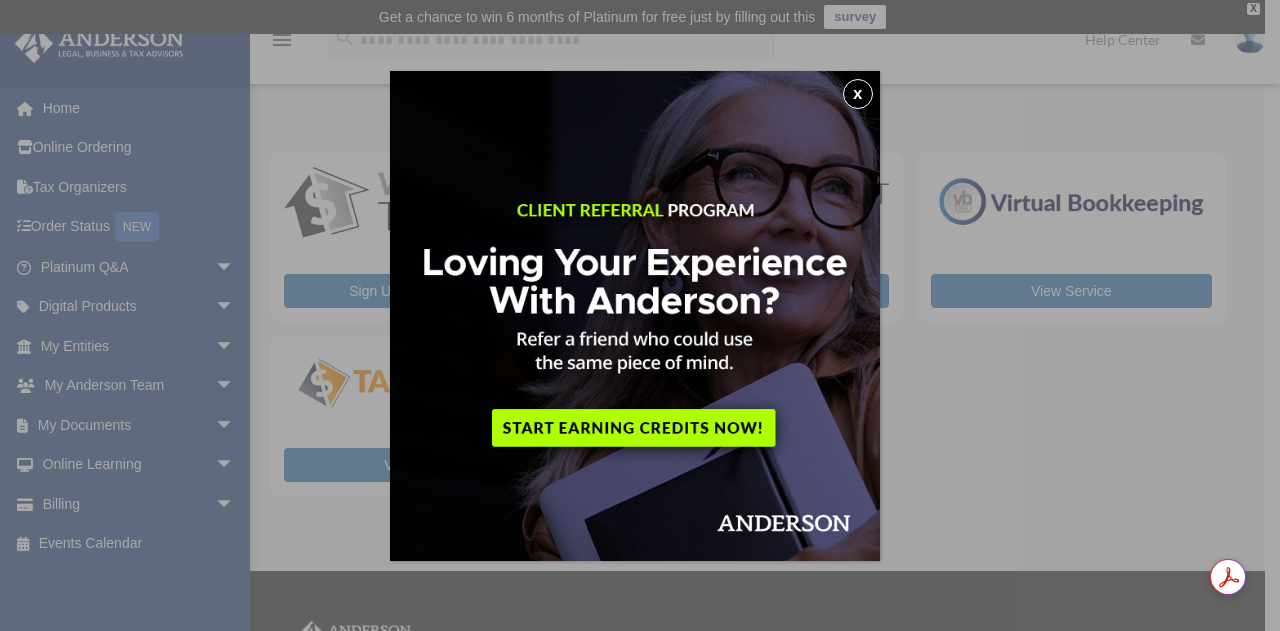 click on "x" at bounding box center (858, 94) 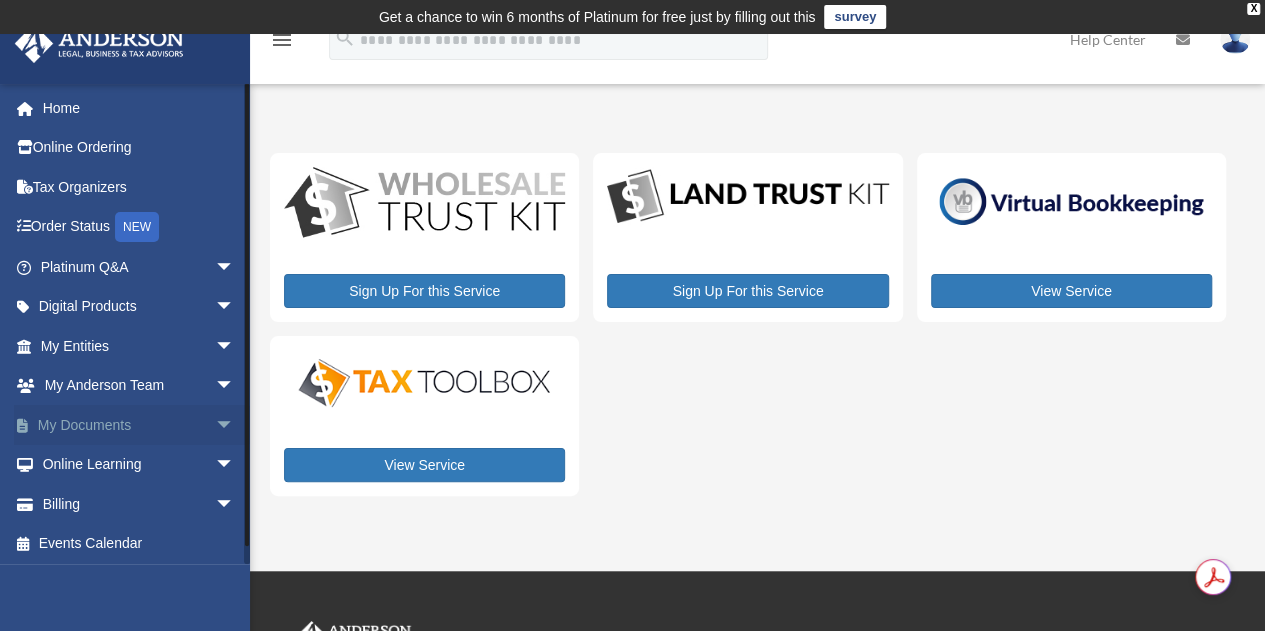 click on "arrow_drop_down" at bounding box center (235, 425) 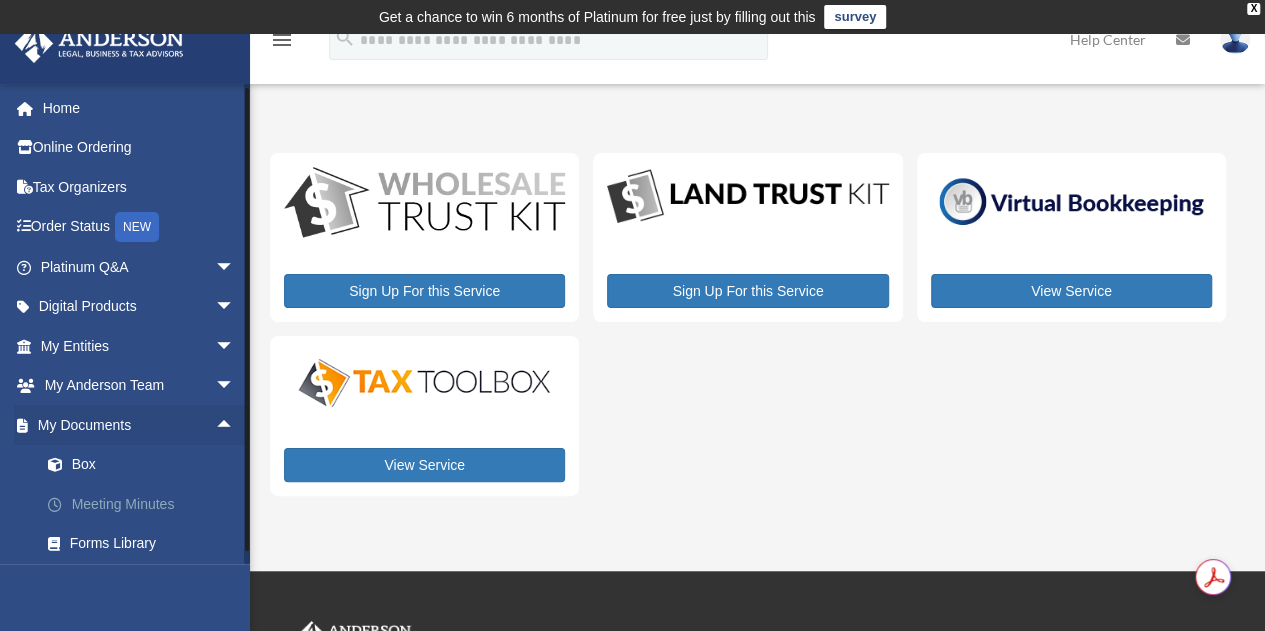 scroll, scrollTop: 126, scrollLeft: 0, axis: vertical 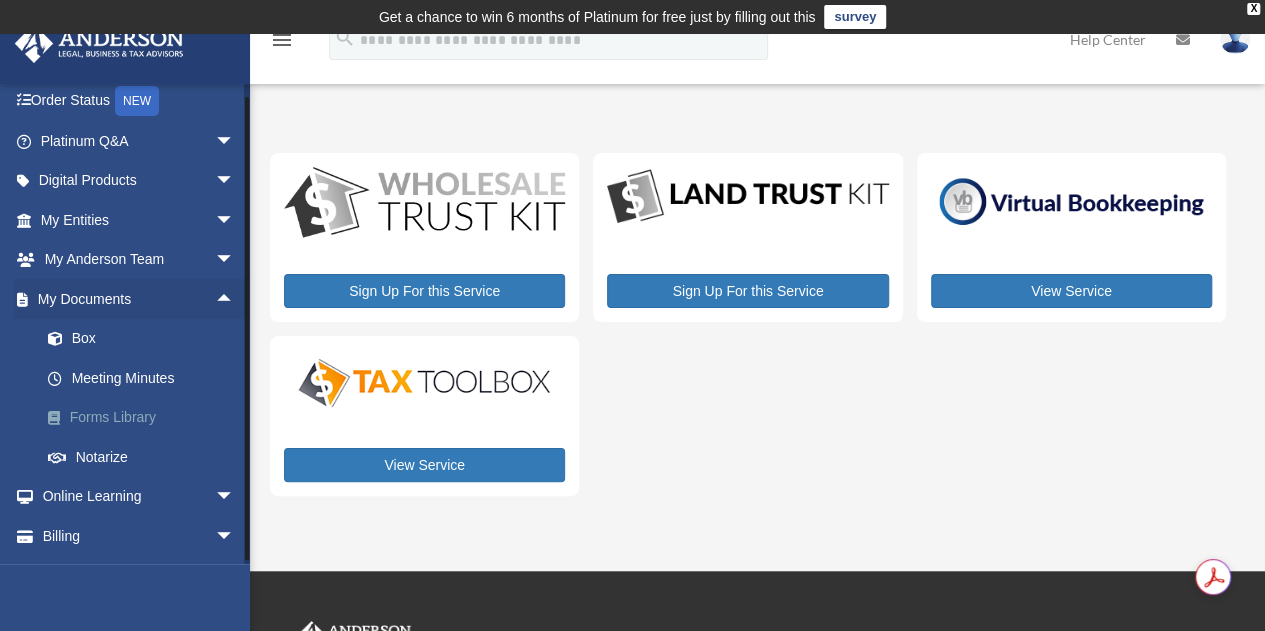 click on "Forms Library" at bounding box center (146, 418) 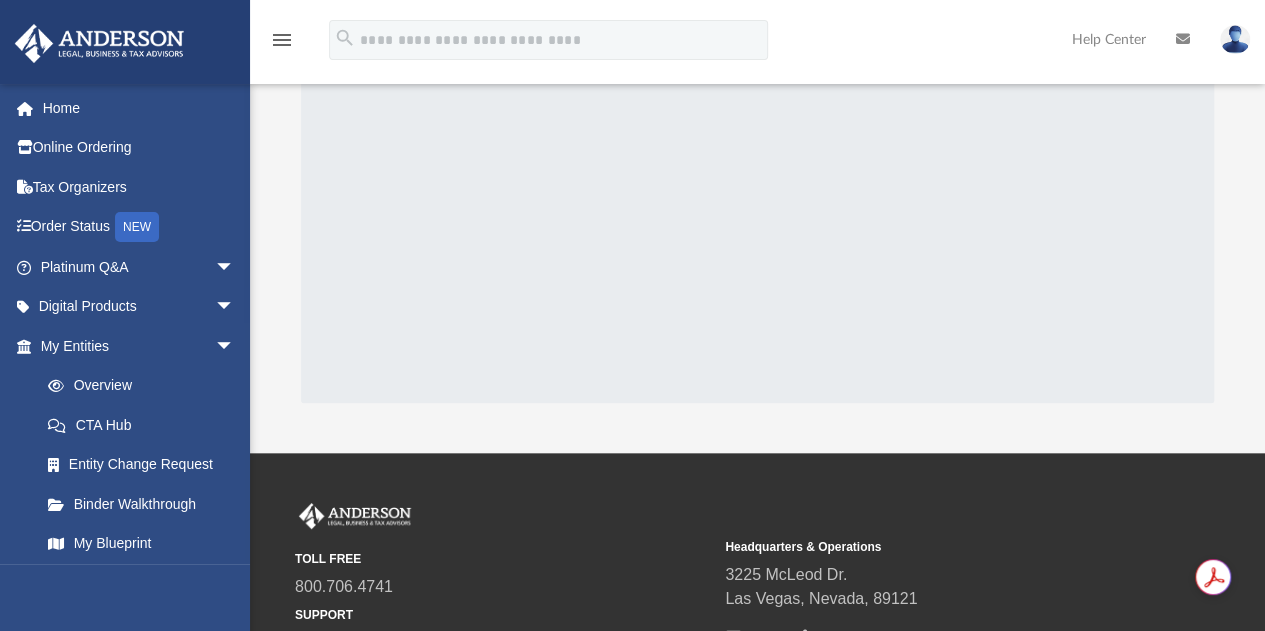 scroll, scrollTop: 0, scrollLeft: 0, axis: both 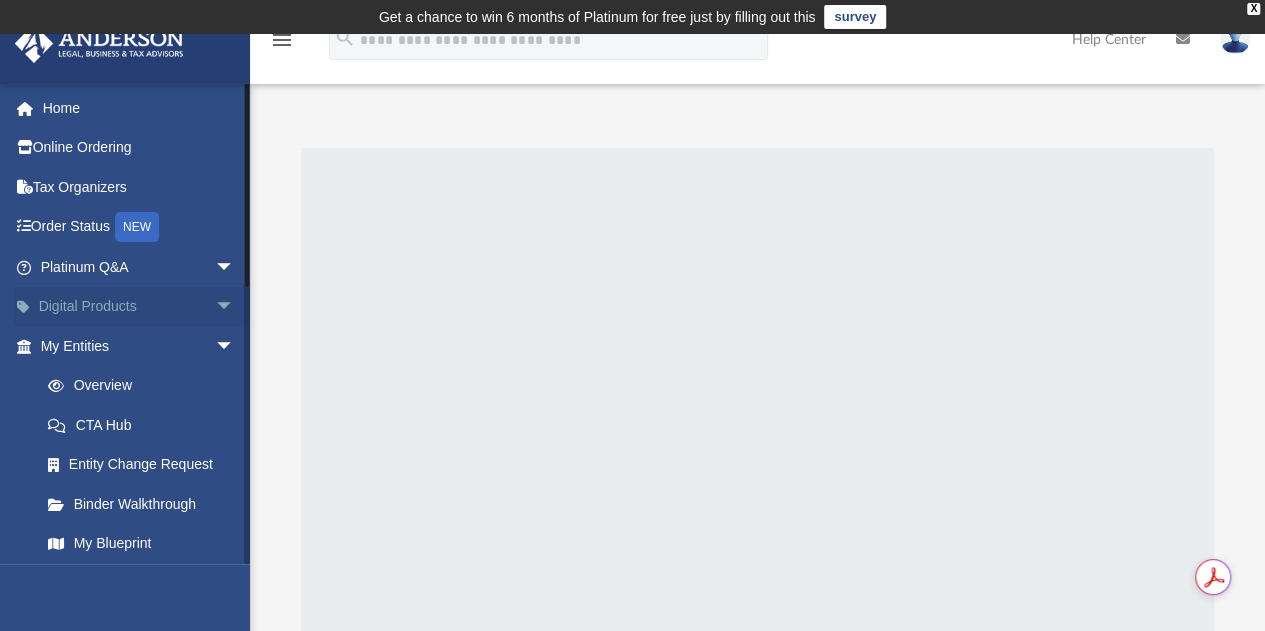 click on "Digital Products arrow_drop_down" at bounding box center (139, 307) 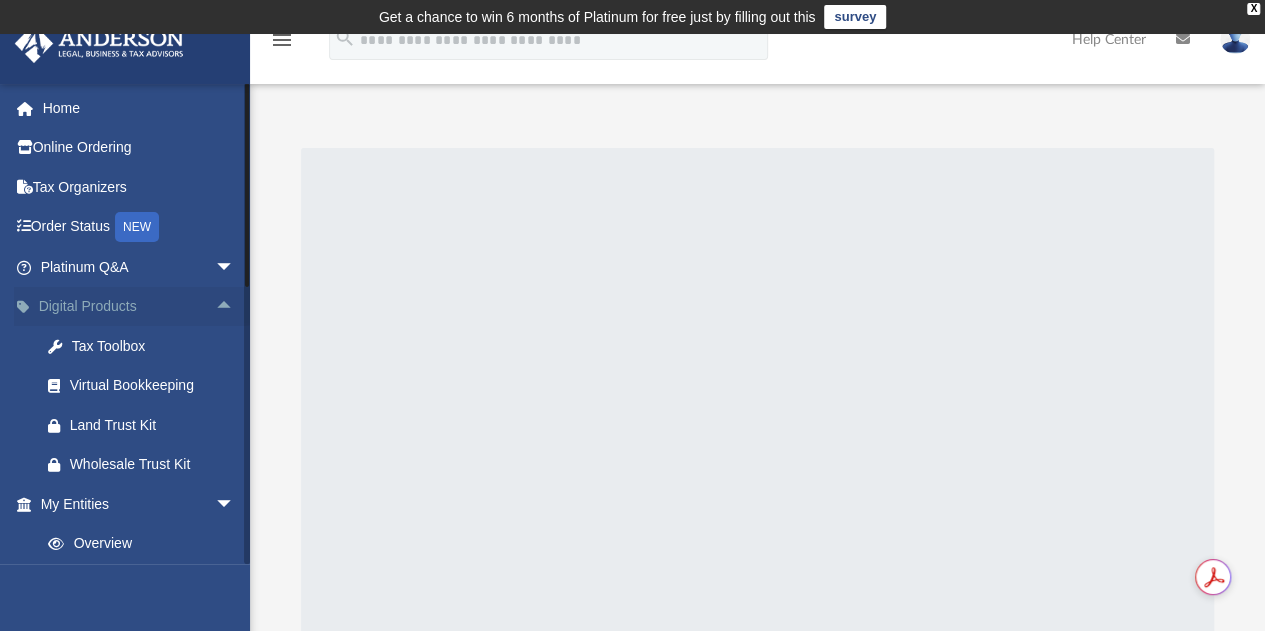 click on "arrow_drop_up" at bounding box center [235, 307] 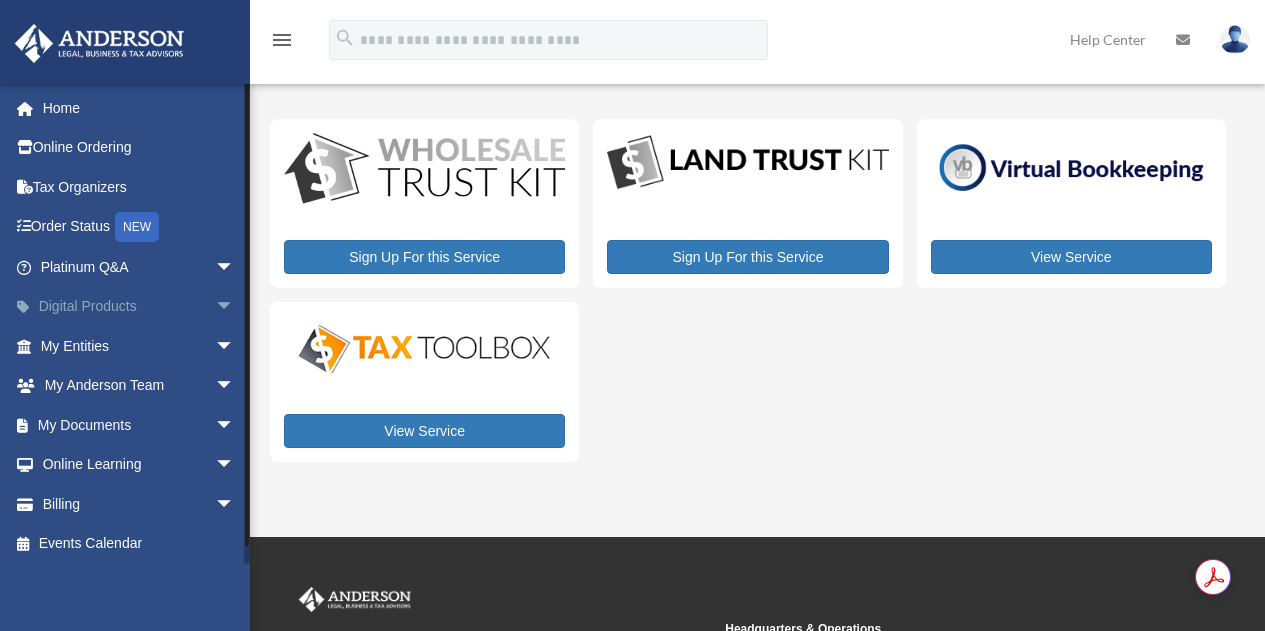 scroll, scrollTop: 0, scrollLeft: 0, axis: both 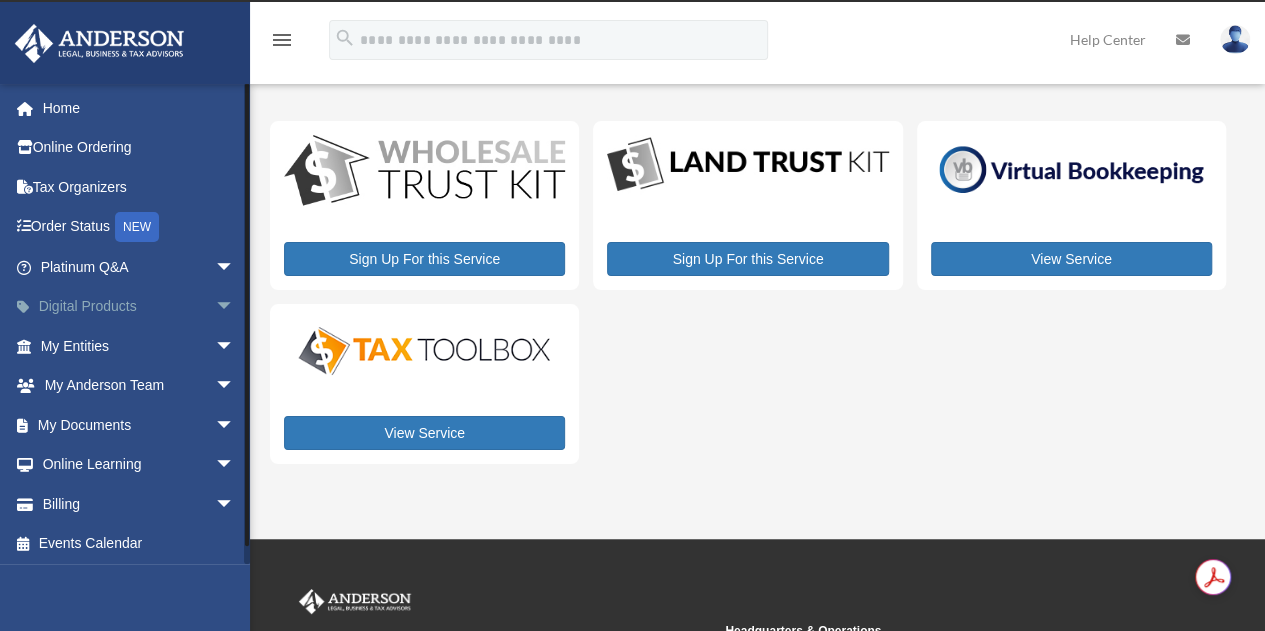 click on "arrow_drop_down" at bounding box center [235, 307] 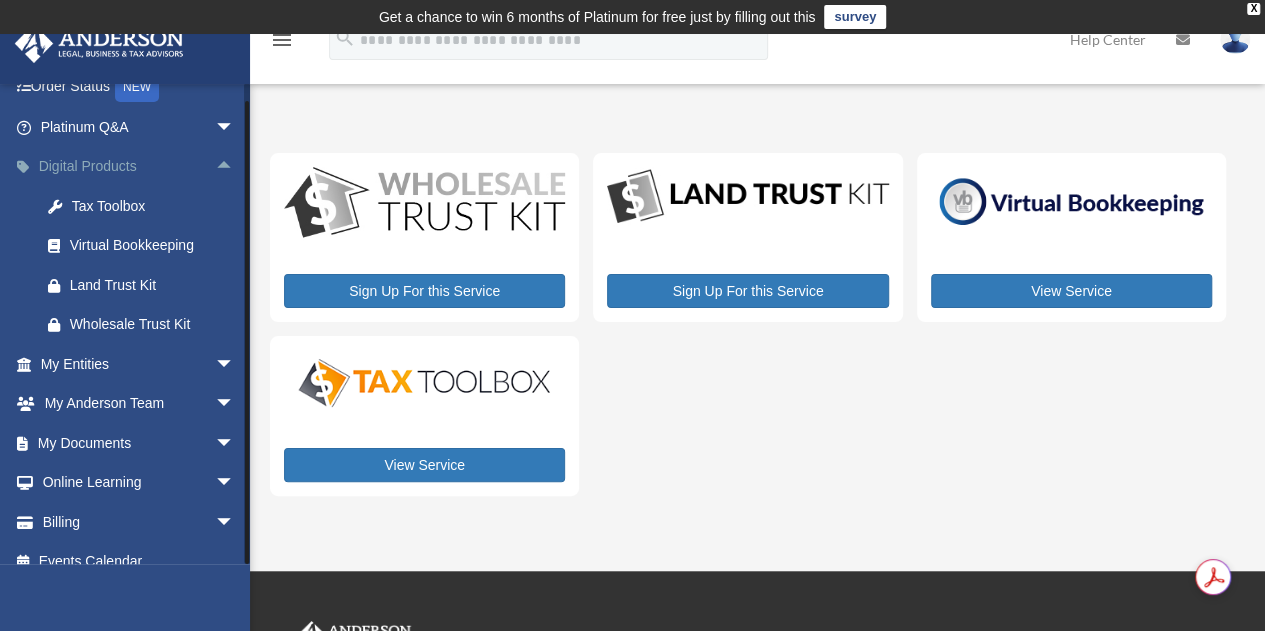 scroll, scrollTop: 161, scrollLeft: 0, axis: vertical 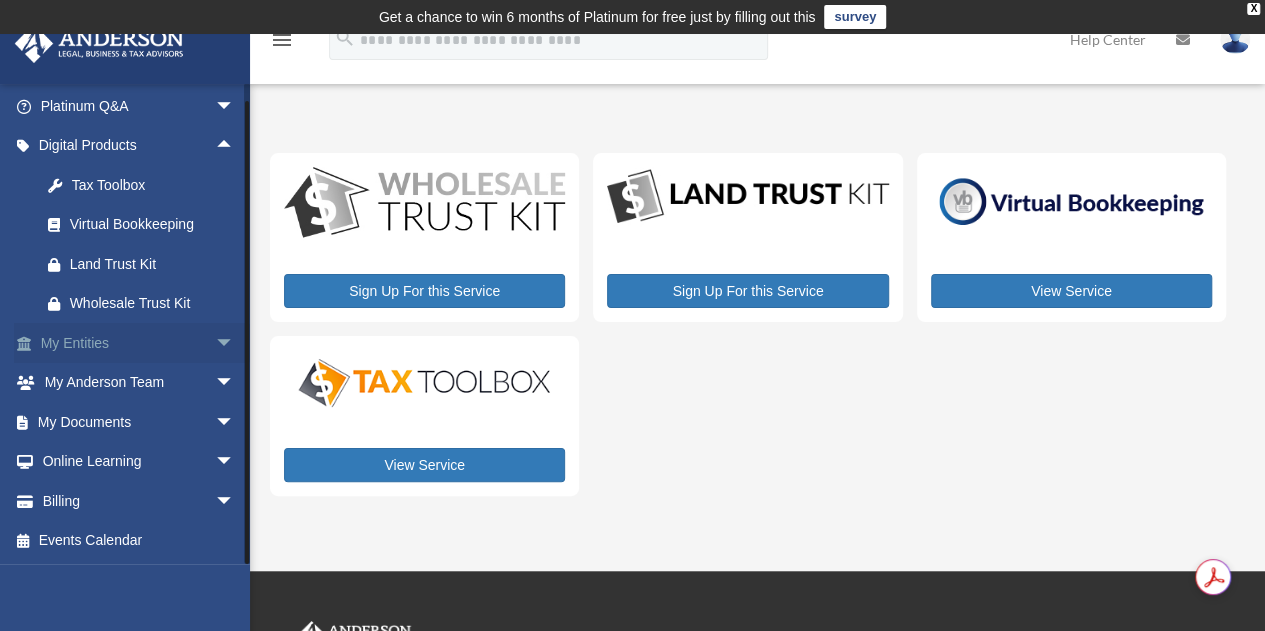click on "arrow_drop_down" at bounding box center (235, 343) 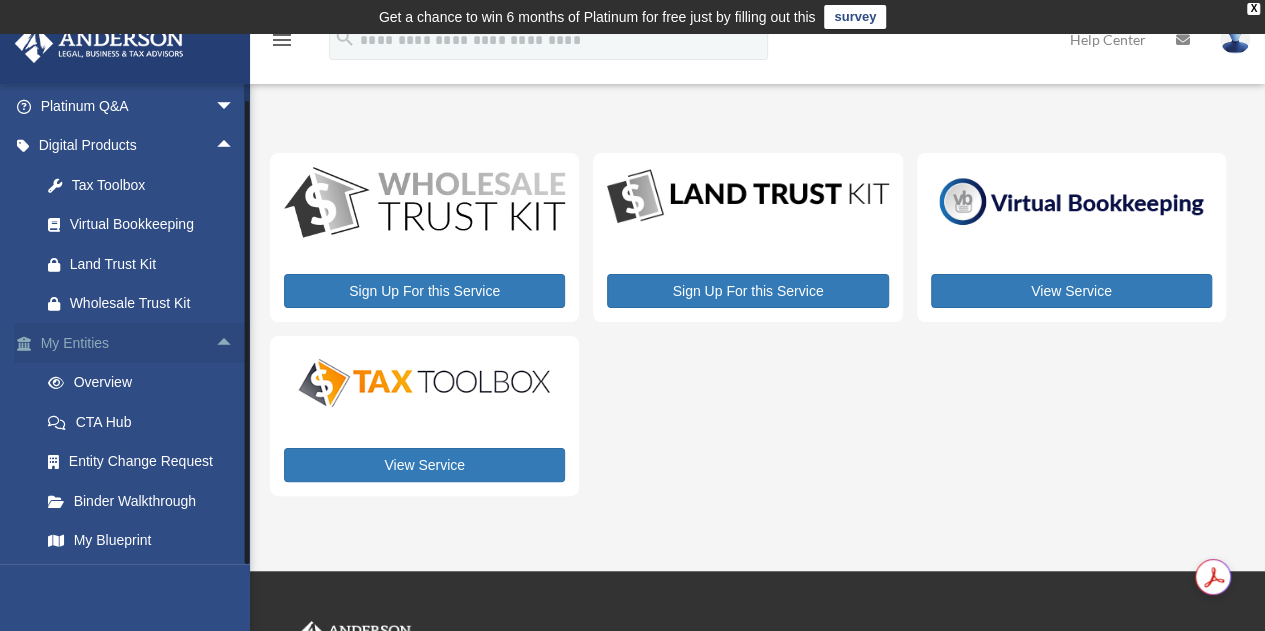 click on "arrow_drop_up" at bounding box center (235, 343) 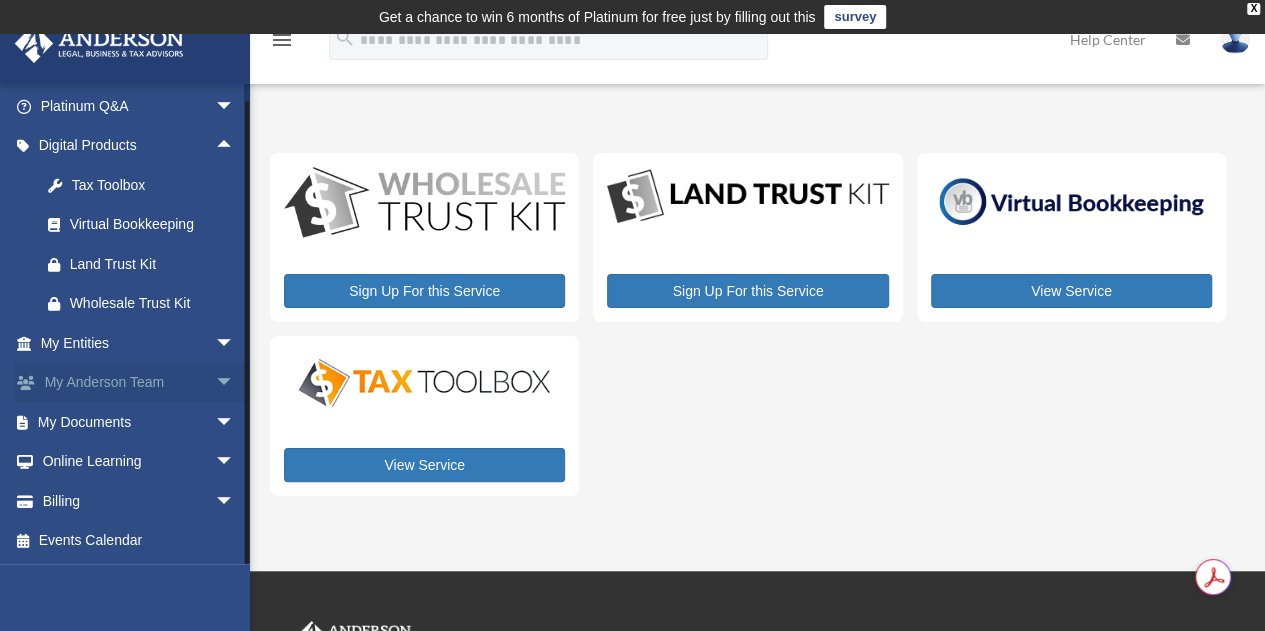 click on "arrow_drop_down" at bounding box center (235, 383) 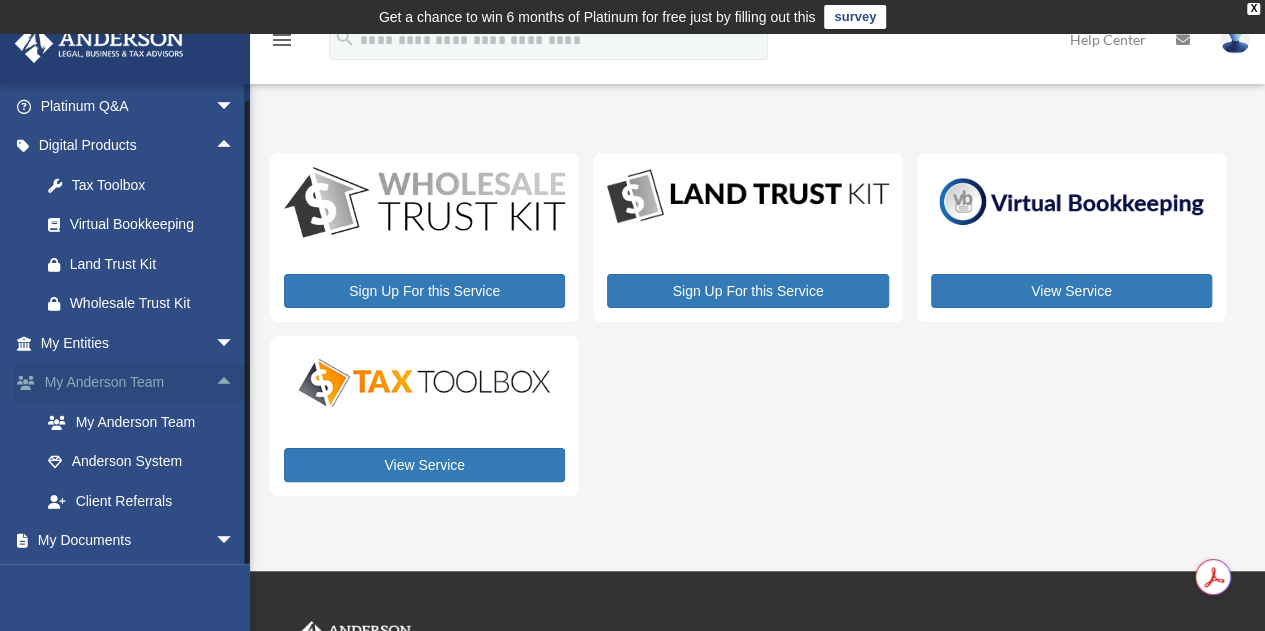 click on "arrow_drop_up" at bounding box center (235, 383) 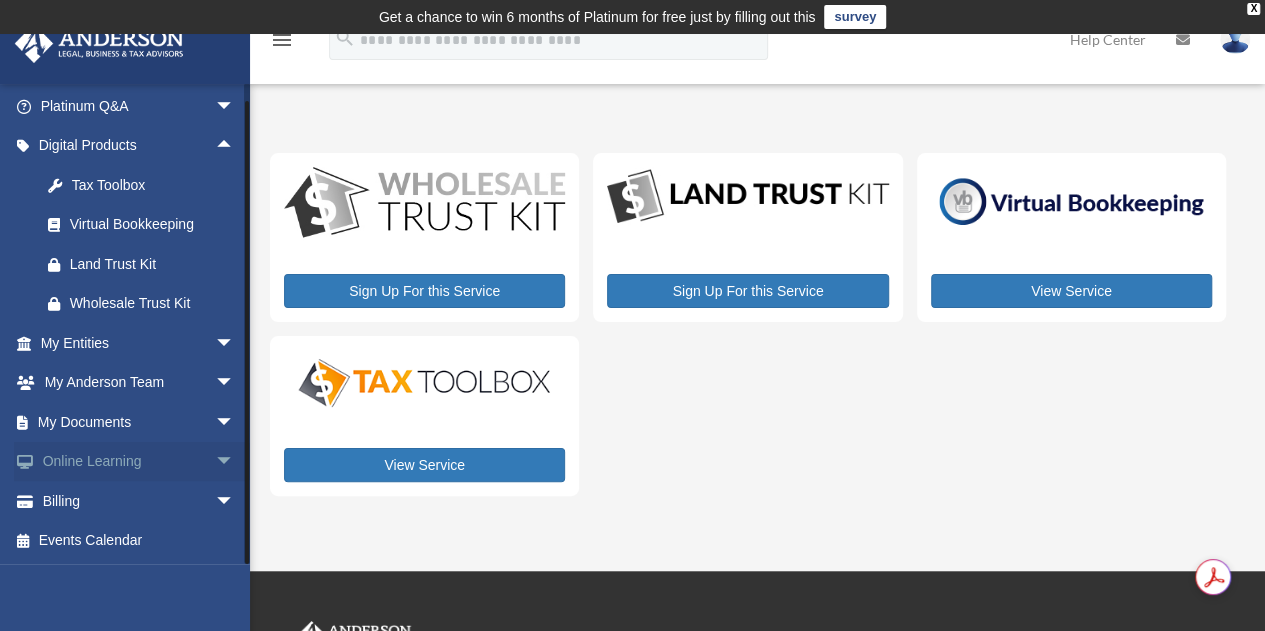 click on "arrow_drop_down" at bounding box center [235, 462] 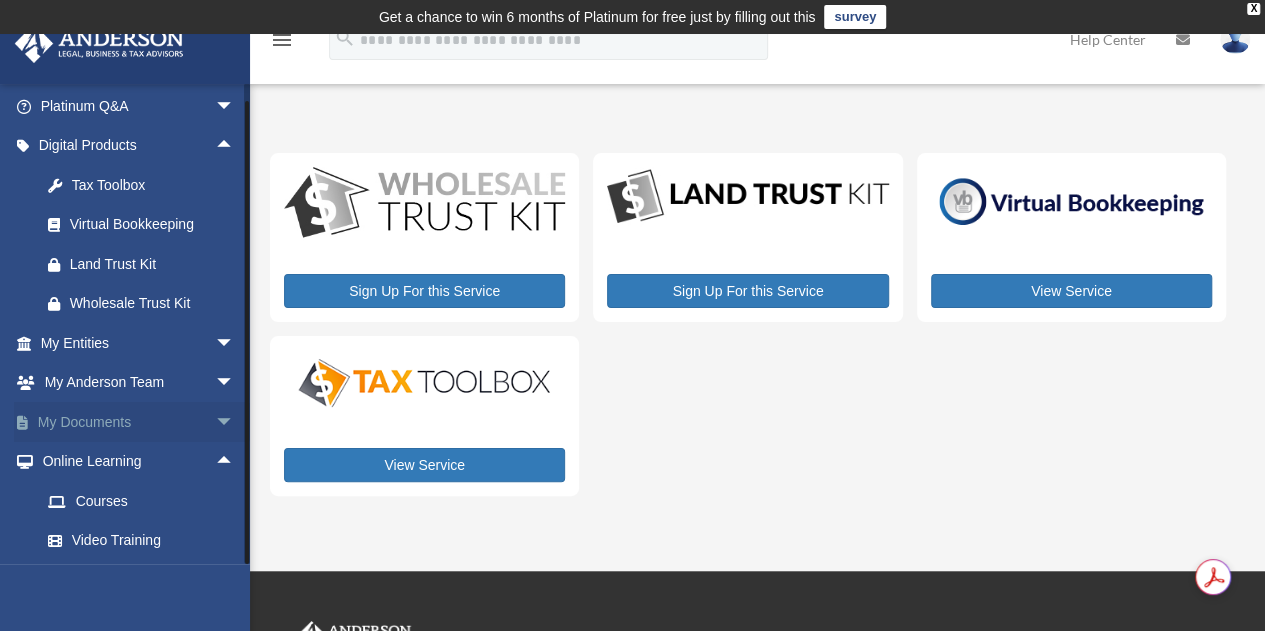 click on "arrow_drop_down" at bounding box center (235, 422) 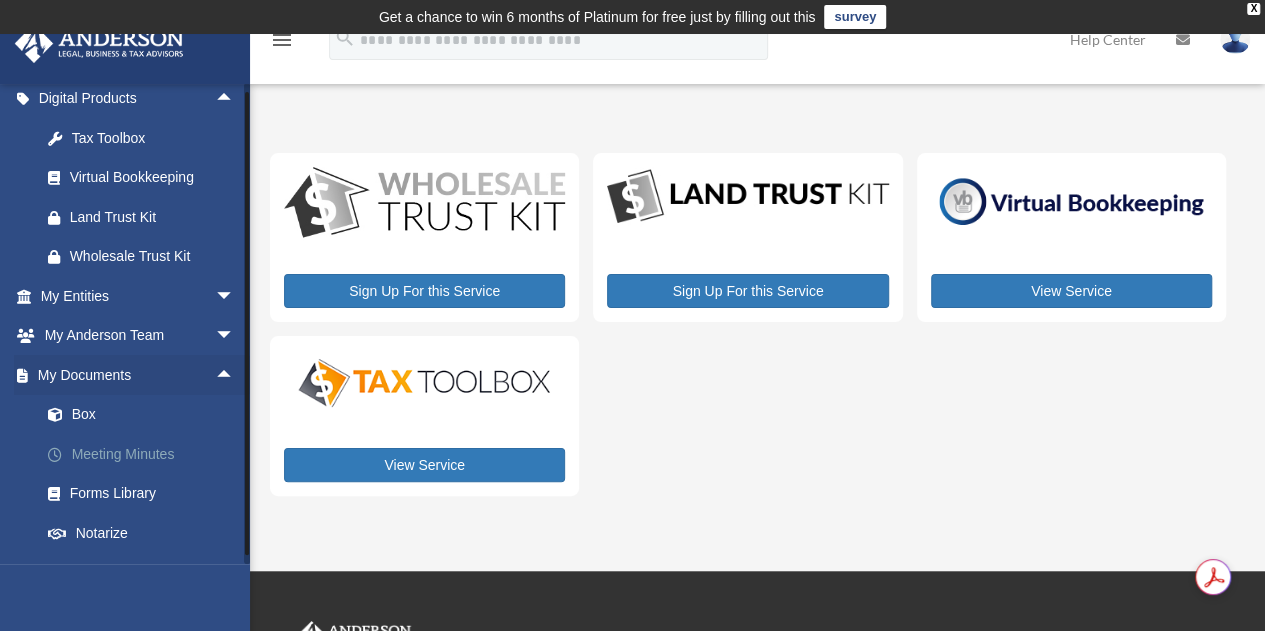 scroll, scrollTop: 219, scrollLeft: 0, axis: vertical 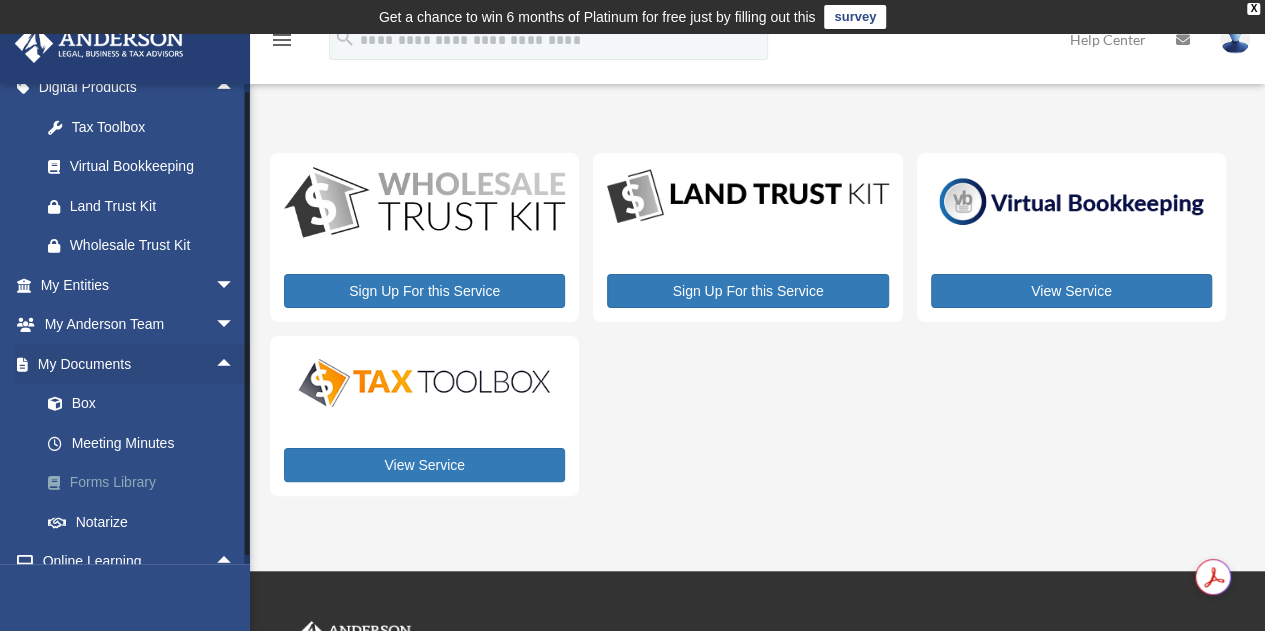 click on "Forms Library" at bounding box center (146, 483) 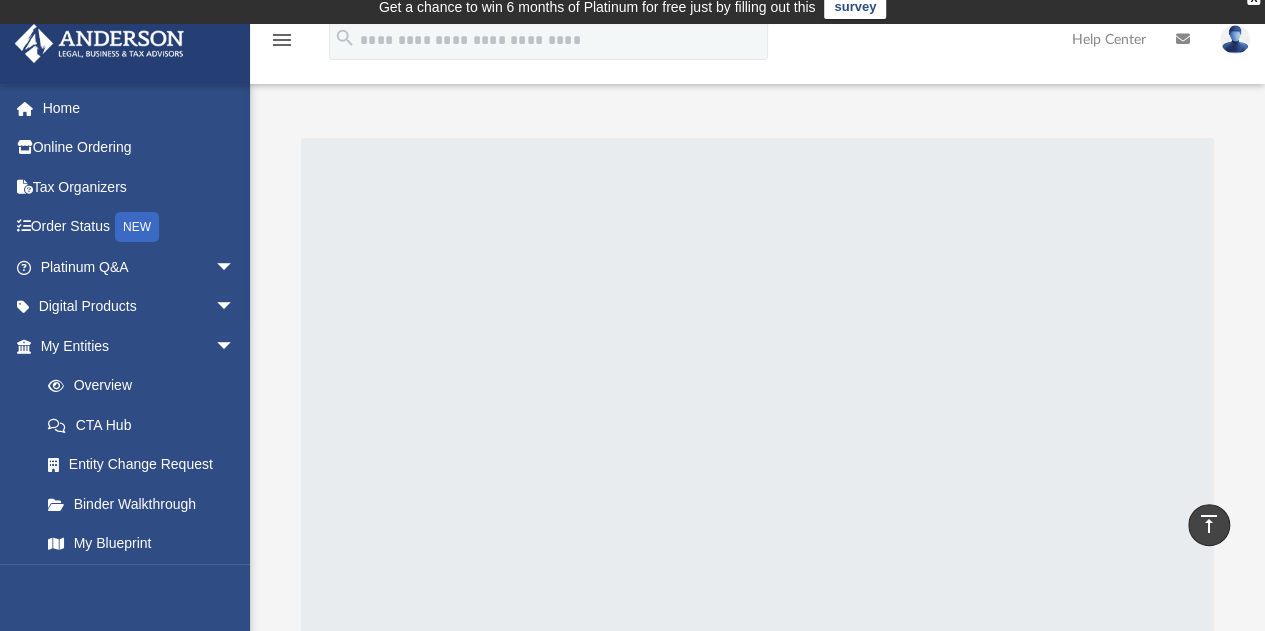 scroll, scrollTop: 0, scrollLeft: 0, axis: both 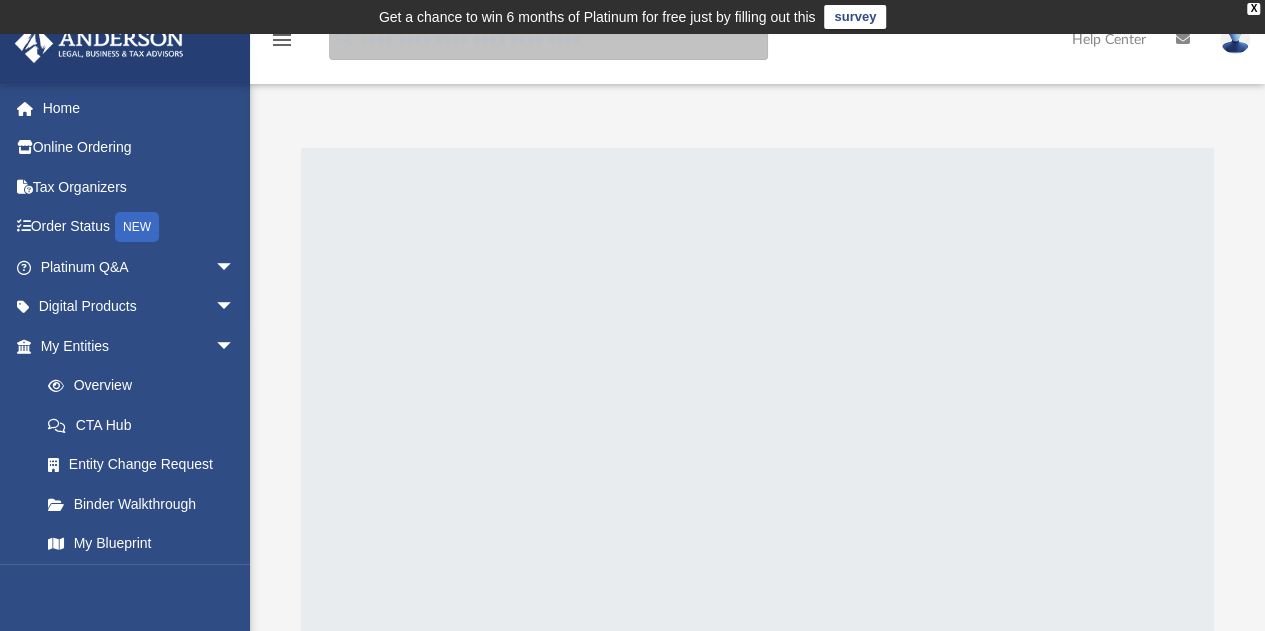 click at bounding box center [548, 40] 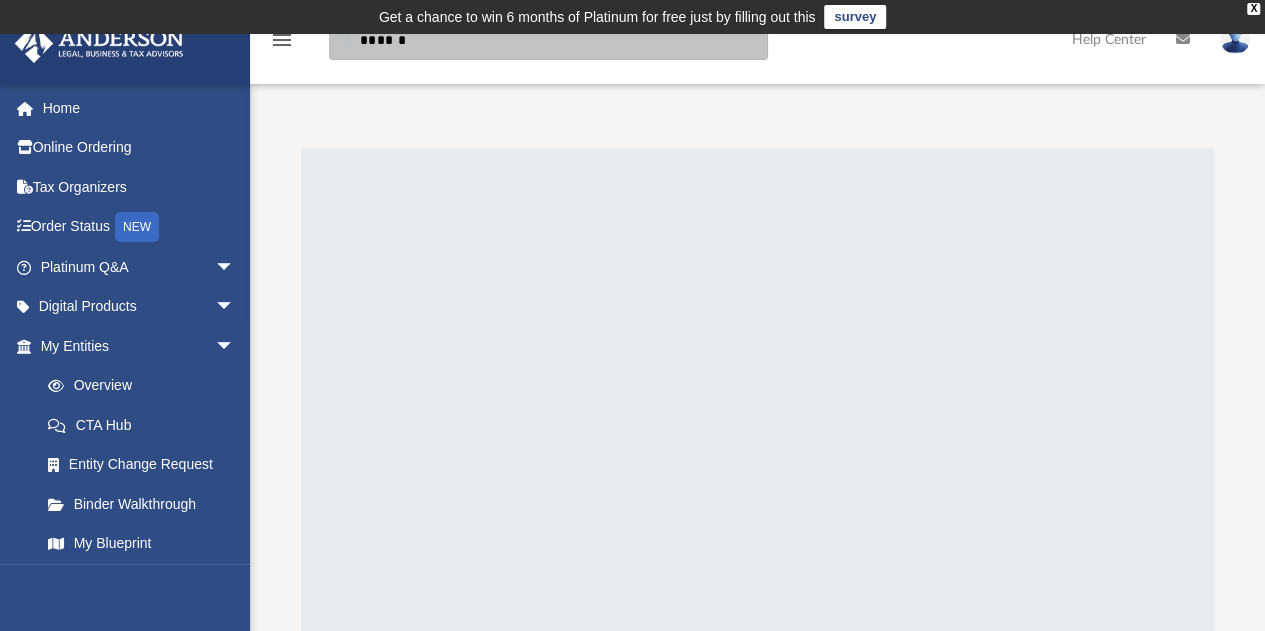 type on "******" 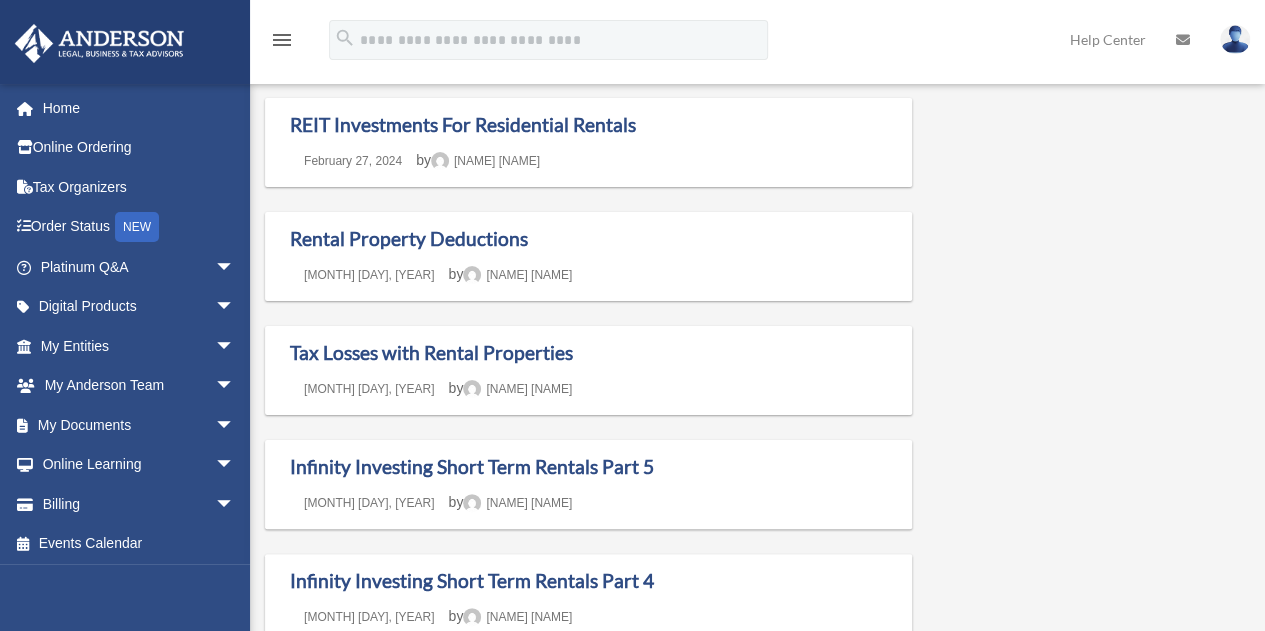 scroll, scrollTop: 0, scrollLeft: 0, axis: both 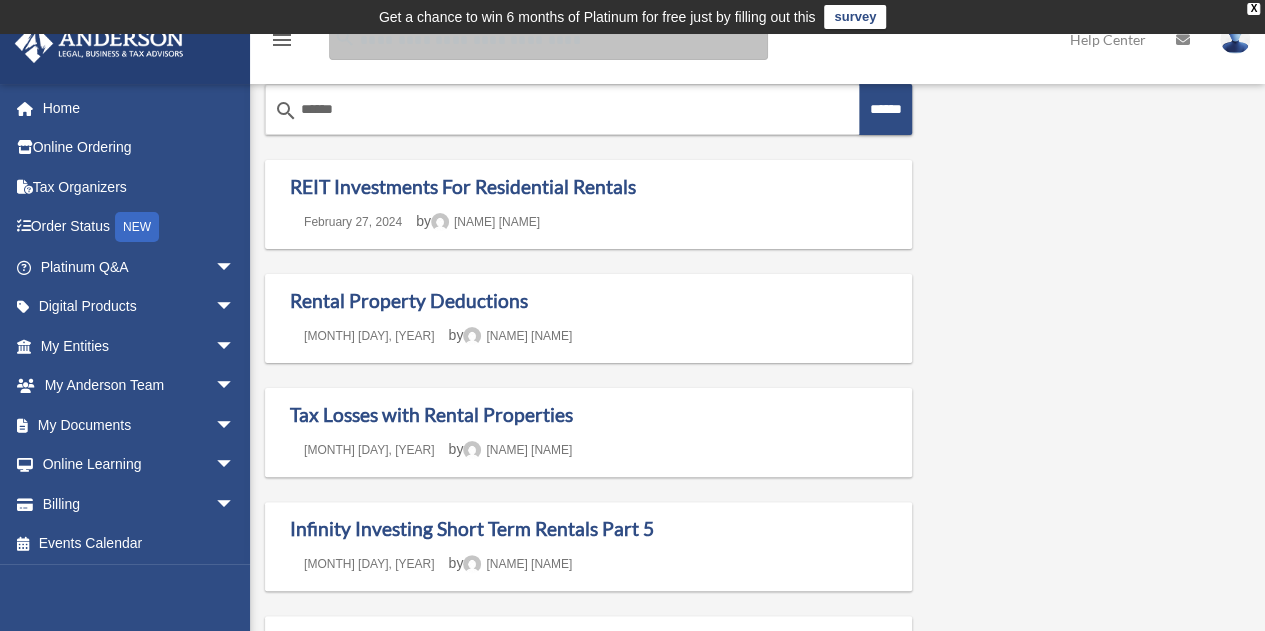 click on "Search for:" at bounding box center (548, 40) 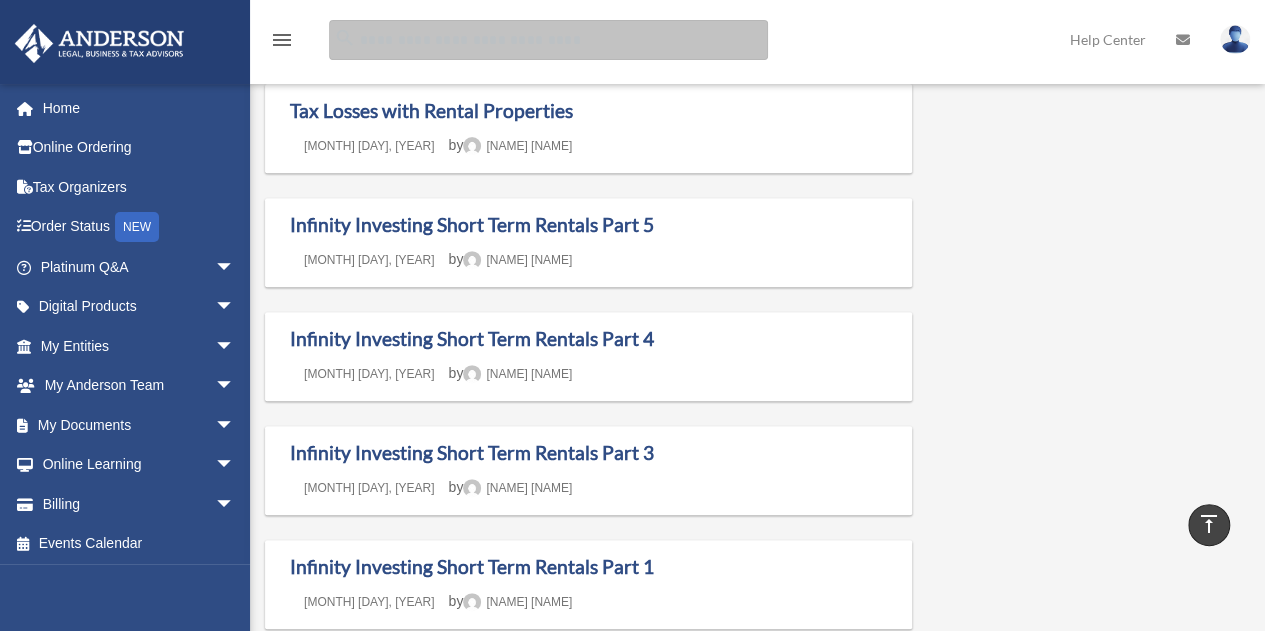scroll, scrollTop: 0, scrollLeft: 0, axis: both 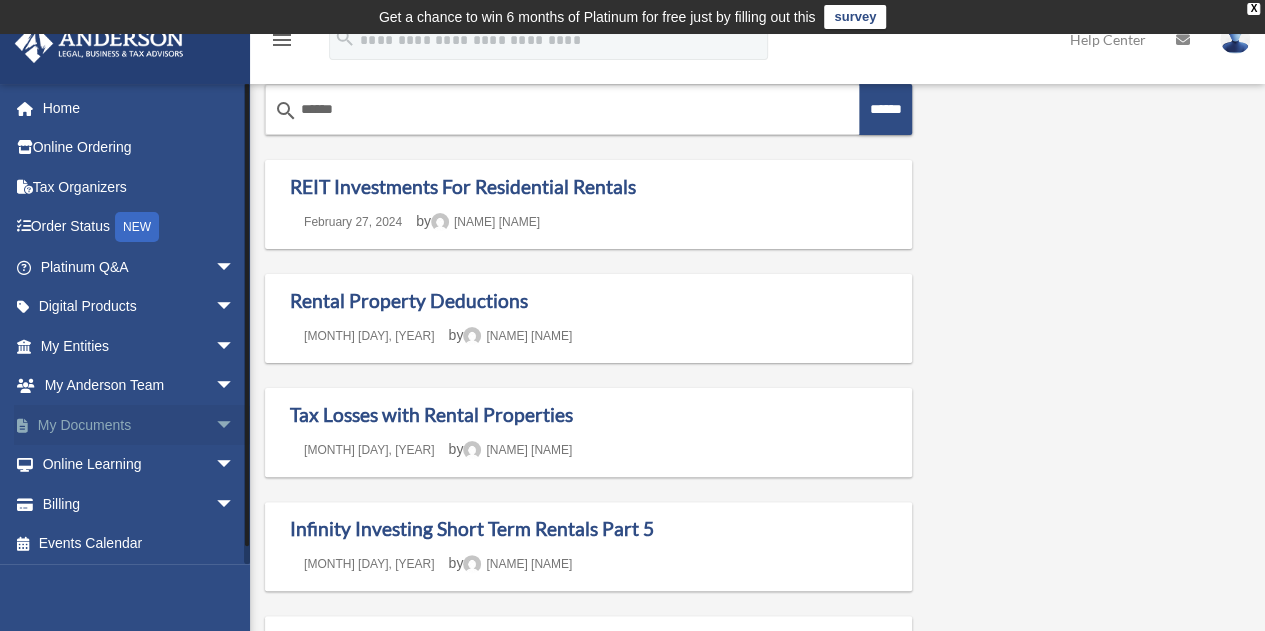 click on "arrow_drop_down" at bounding box center [235, 425] 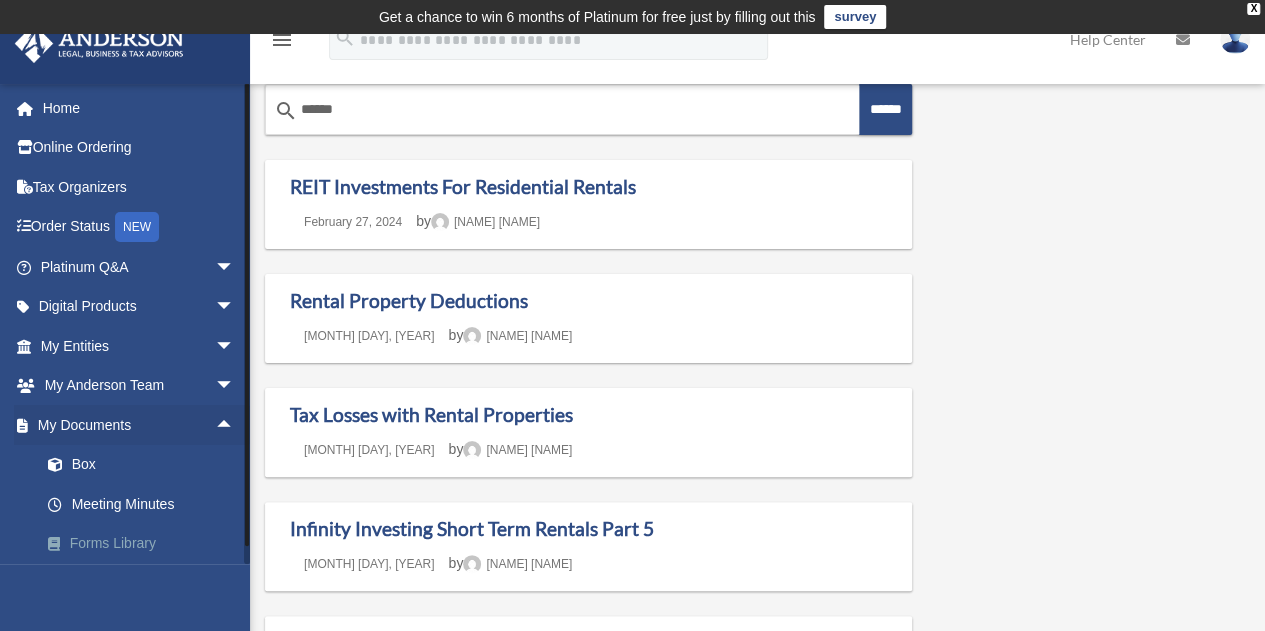 scroll, scrollTop: 161, scrollLeft: 0, axis: vertical 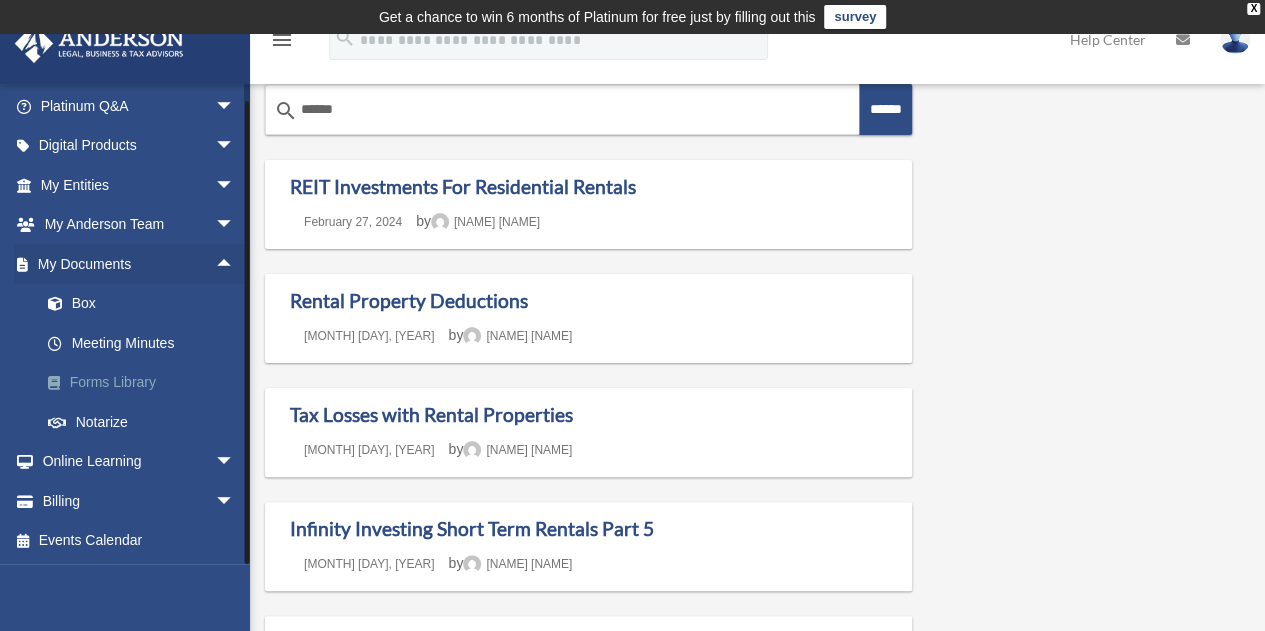 click on "Forms Library" at bounding box center (146, 383) 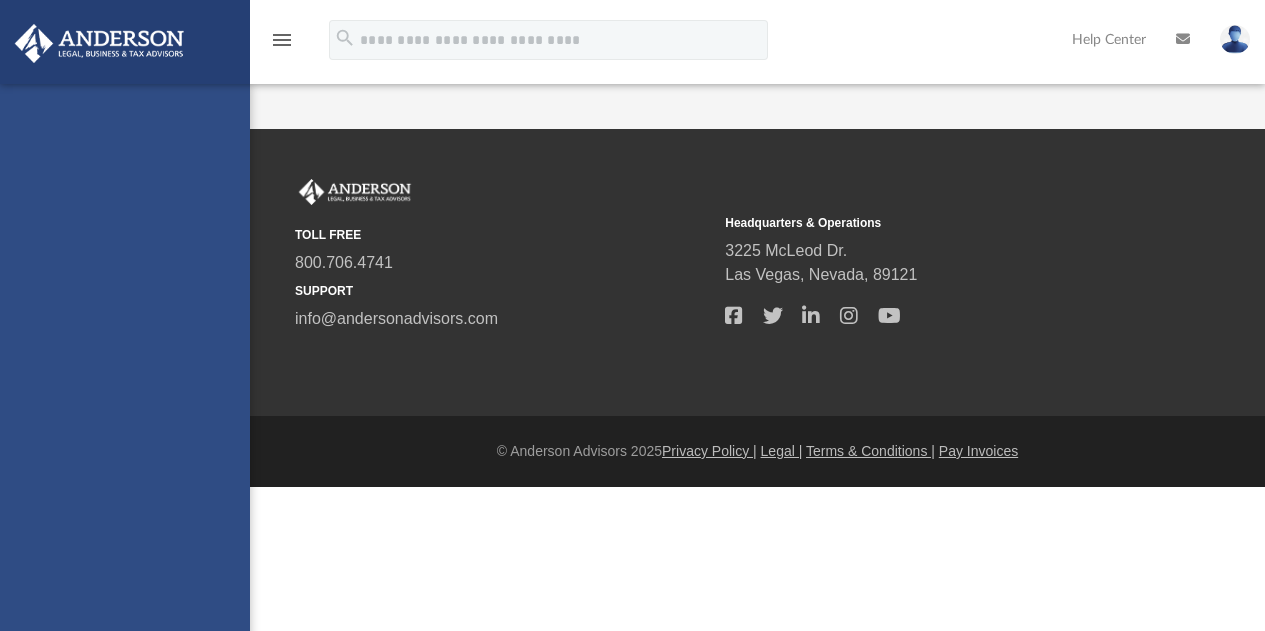 click on "[EMAIL]
Sign Out
[EMAIL]
Home
Online Ordering
Tax Organizers
Order Status  NEW
Platinum Q&A
Client FAQ
Platinum Walkthrough
Submit a Question
Answered Questions
Document Review
Platinum Knowledge Room
Tax & Bookkeeping Packages
Land Trust & Deed Forum
Portal Feedback
Digital Products
Tax Toolbox
Business Credit Optimizer
Virtual Bookkeeping
Land Trust Kit
Wholesale Trust Kit
Non Profit Resource Kit
My Entities
Overview
CTA Hub
Entity Change Request
Binder Walkthrough
My Blueprint
Tax Due Dates
My Anderson Team
My Anderson Team
Anderson System
Client Referrals
My Documents
Box
Meeting Minutes
Forms Library
Notarize" at bounding box center (125, 399) 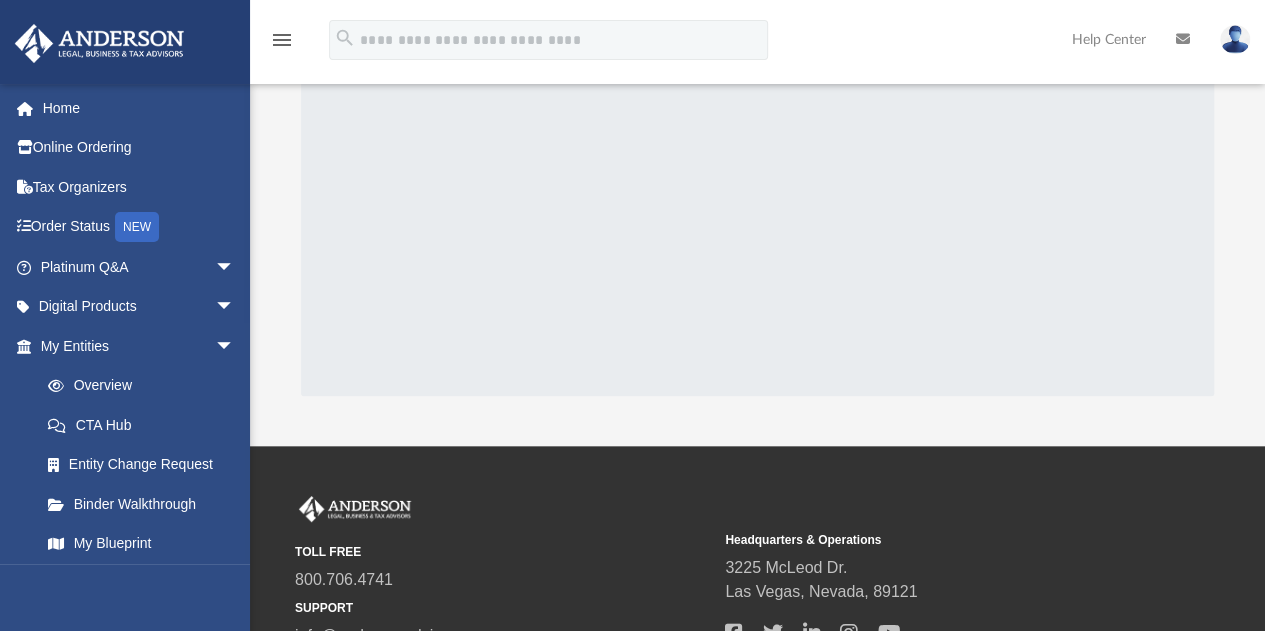 scroll, scrollTop: 254, scrollLeft: 0, axis: vertical 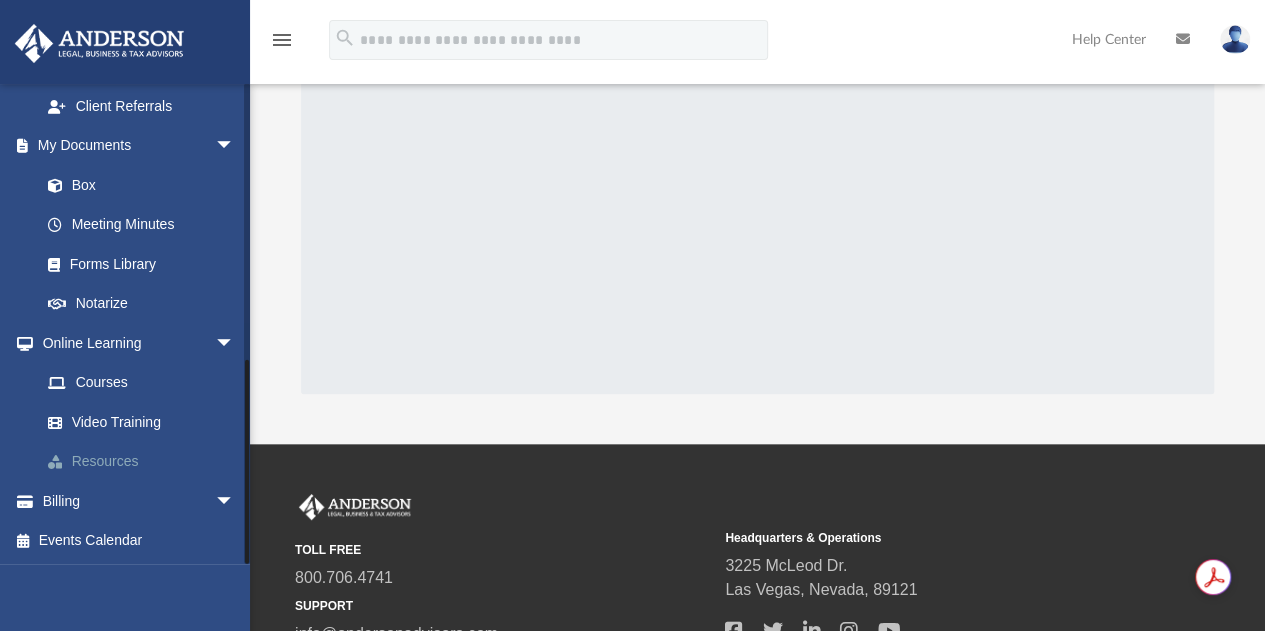 click on "Resources" at bounding box center (146, 462) 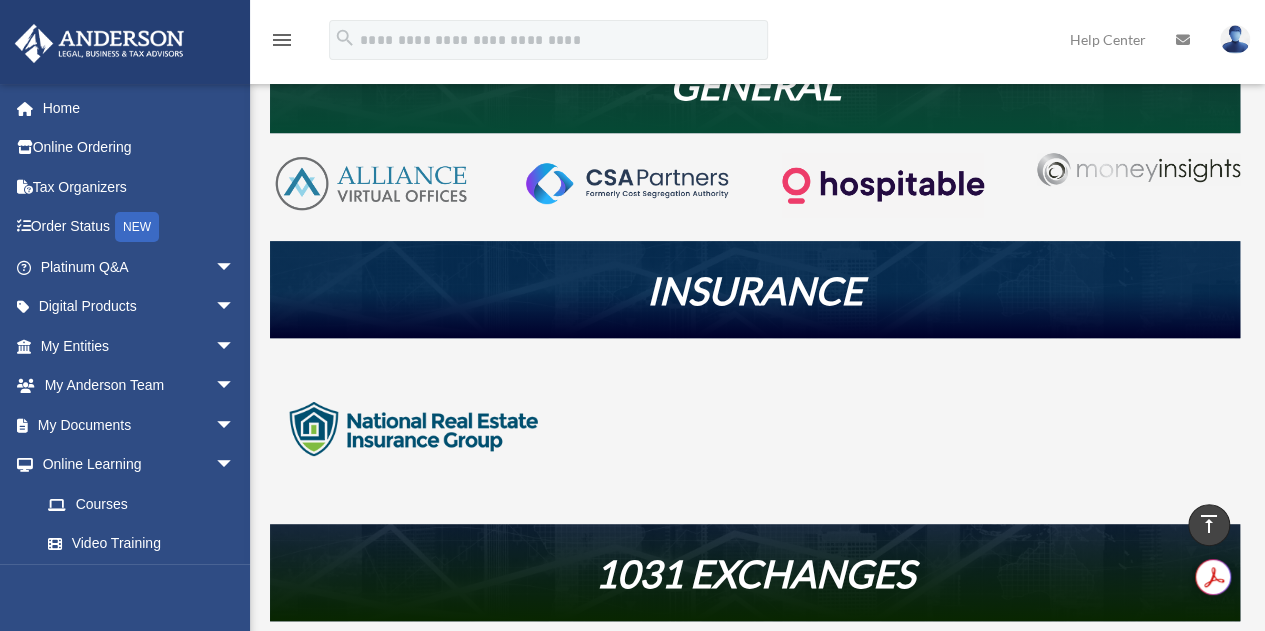 scroll, scrollTop: 0, scrollLeft: 0, axis: both 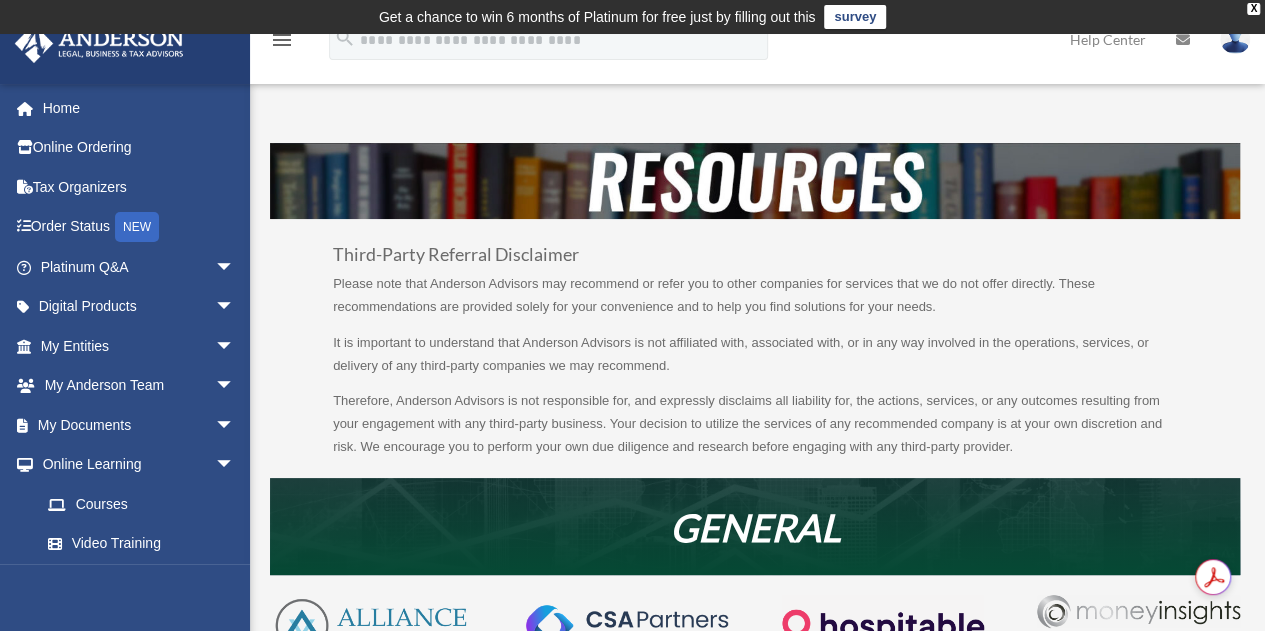 click on "Get a chance to win 6 months of Platinum for free just by filling out this
survey" at bounding box center [632, 17] 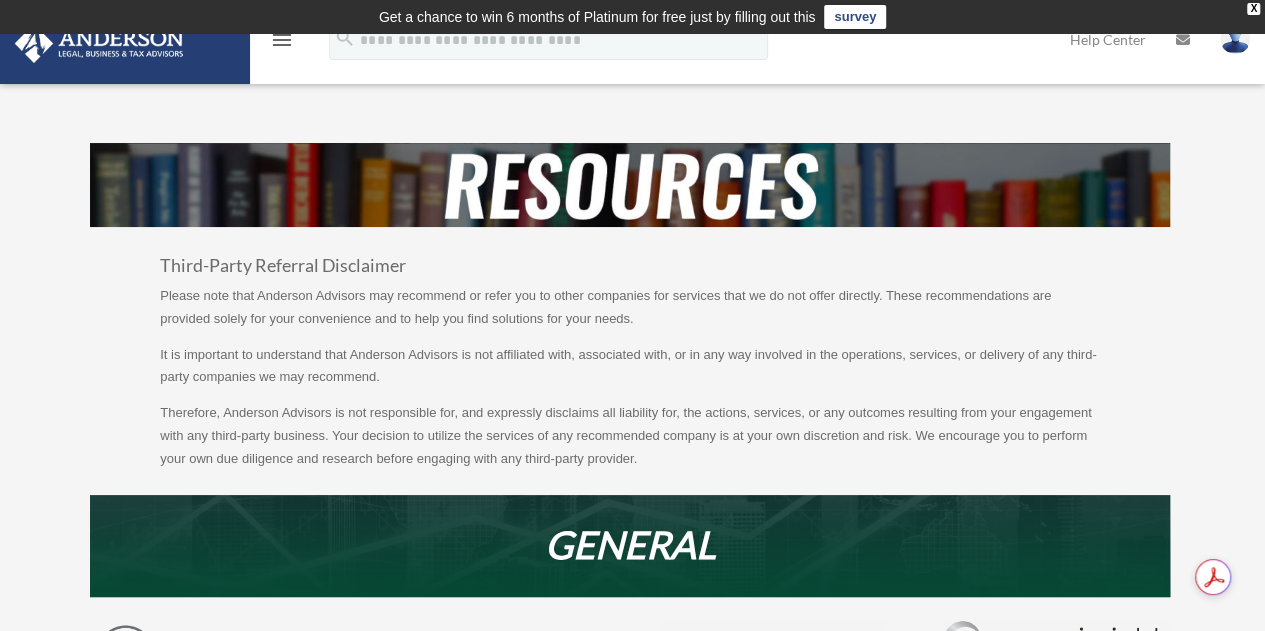 click on "menu" at bounding box center (282, 40) 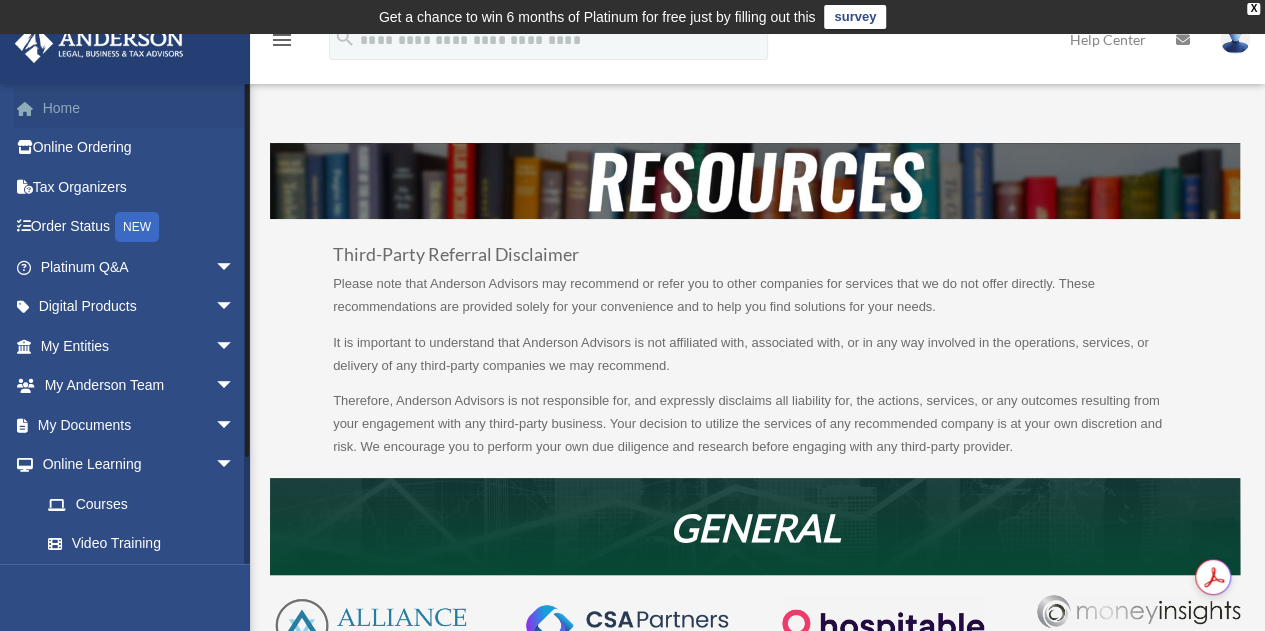 click on "Home" at bounding box center [139, 108] 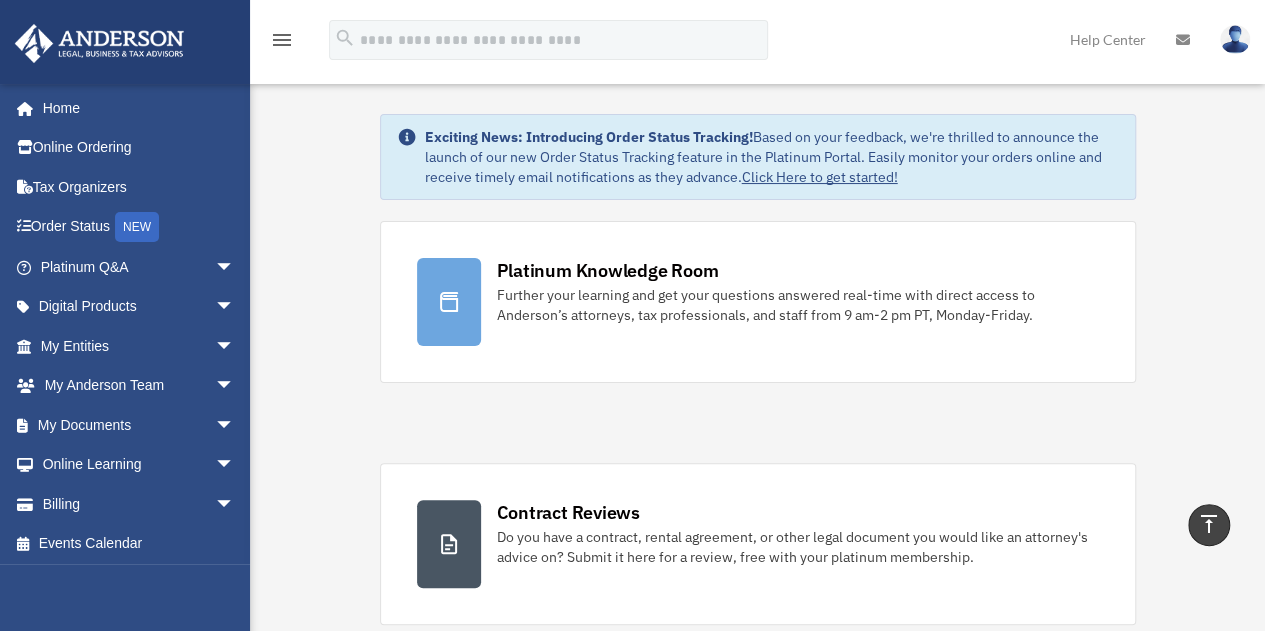 scroll, scrollTop: 0, scrollLeft: 0, axis: both 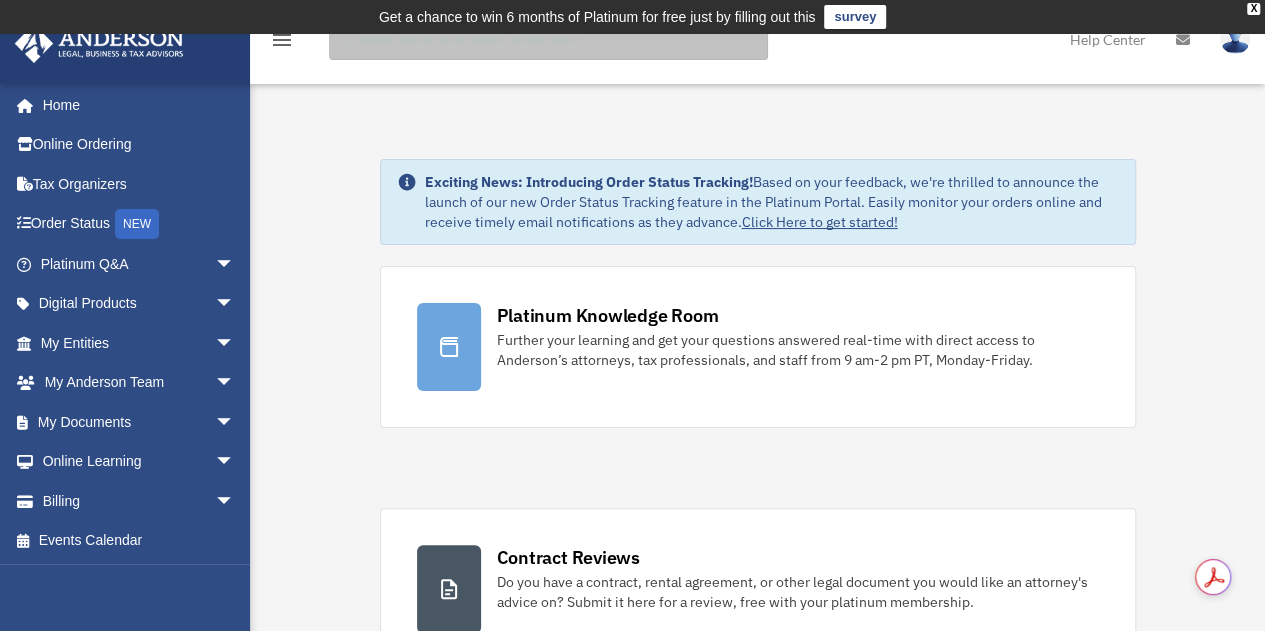 click at bounding box center (548, 40) 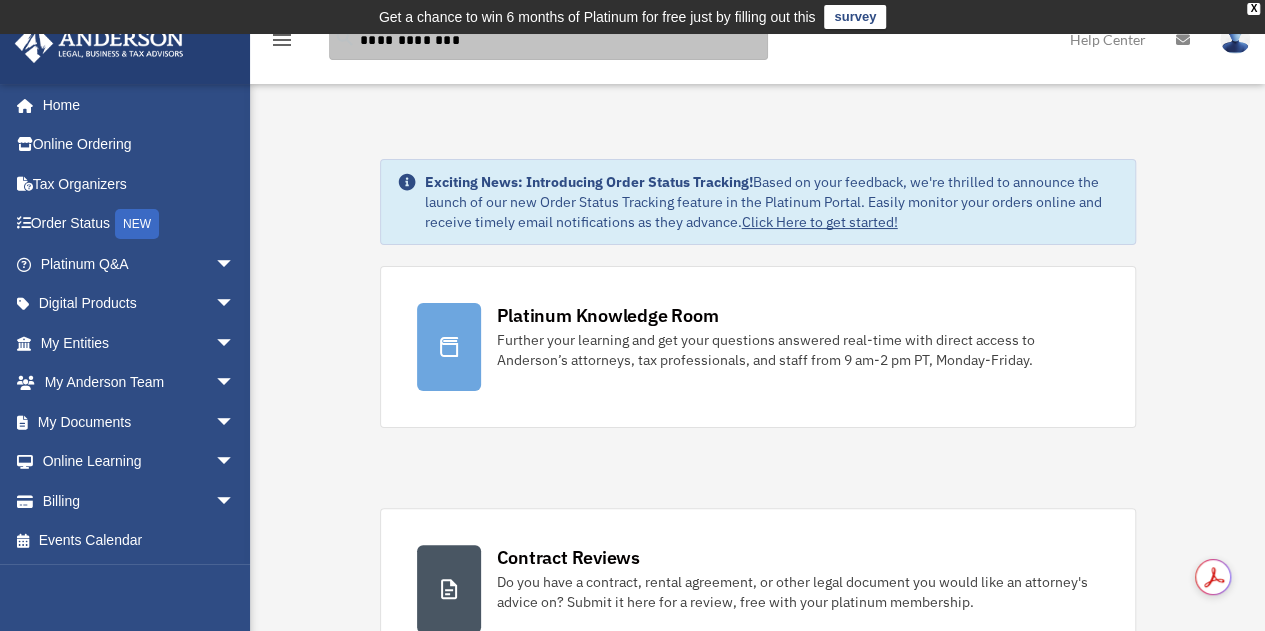 type on "**********" 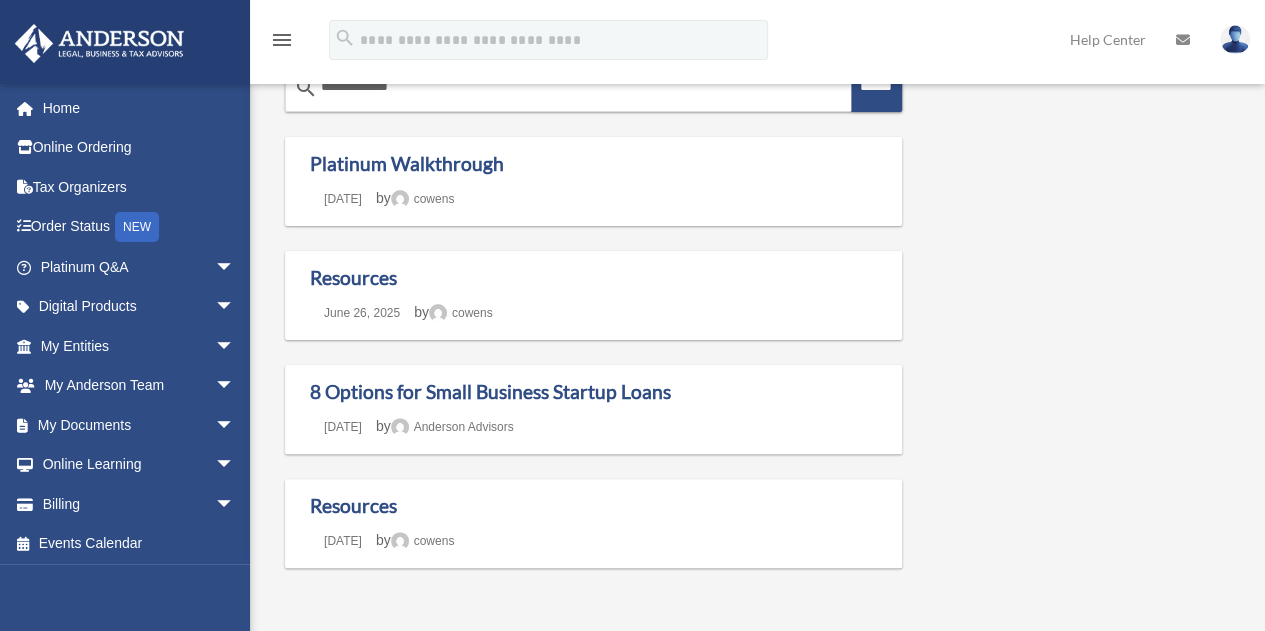 scroll, scrollTop: 165, scrollLeft: 0, axis: vertical 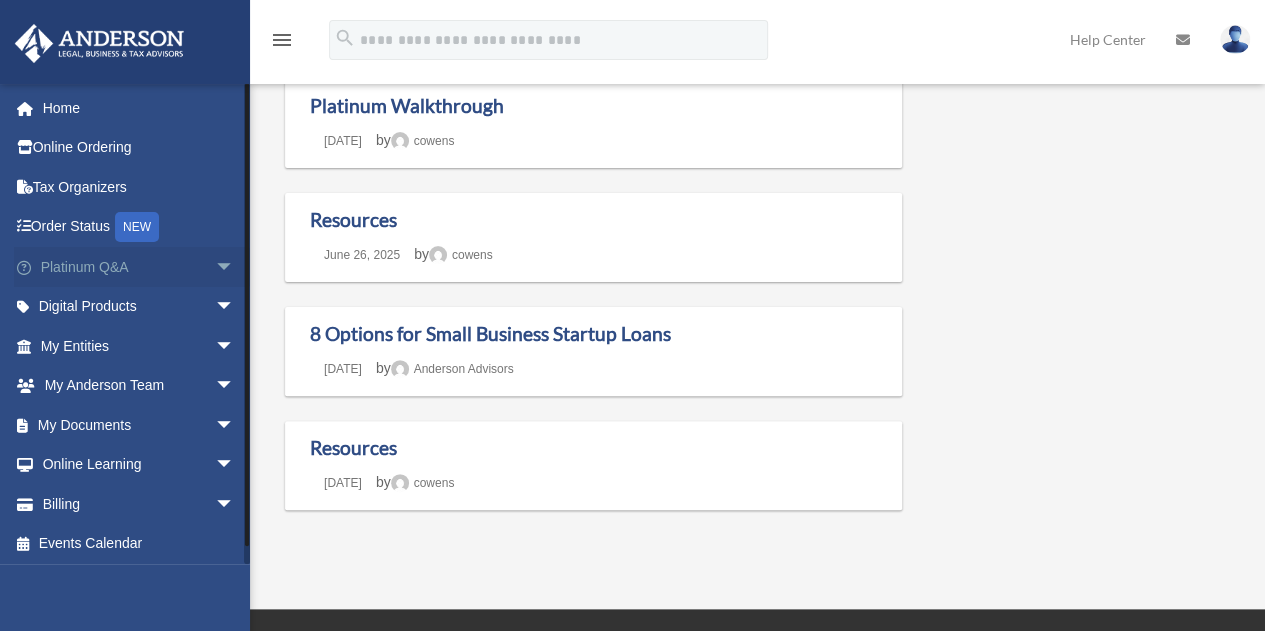 click on "arrow_drop_down" at bounding box center [235, 267] 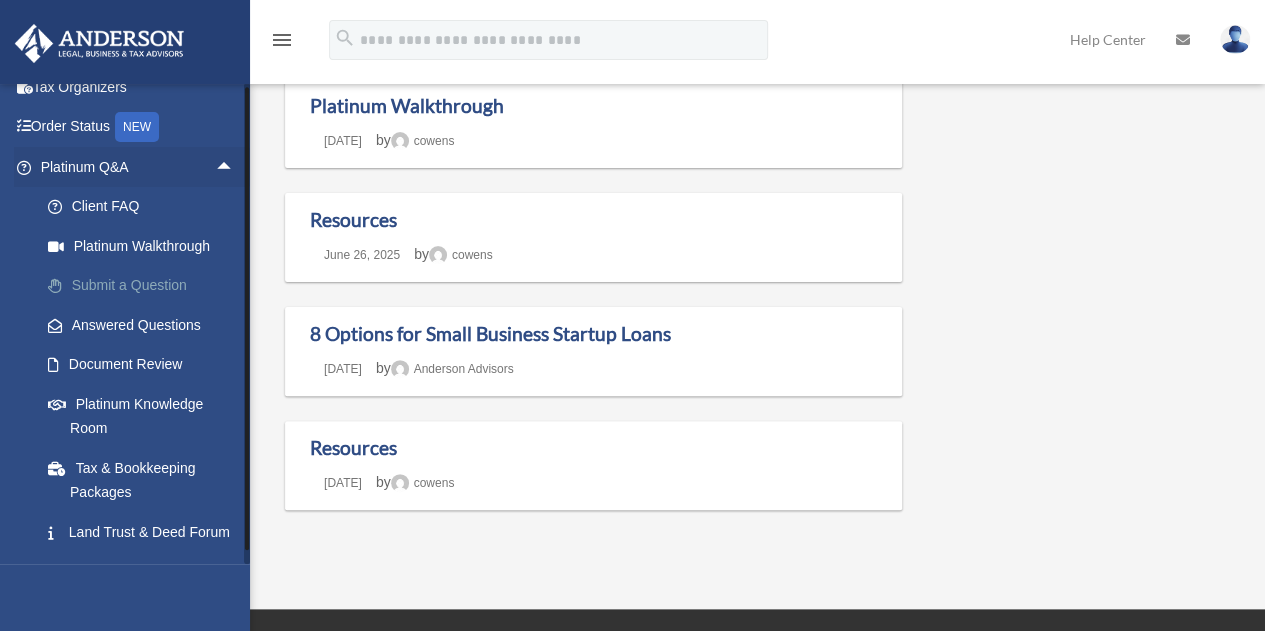 scroll, scrollTop: 100, scrollLeft: 0, axis: vertical 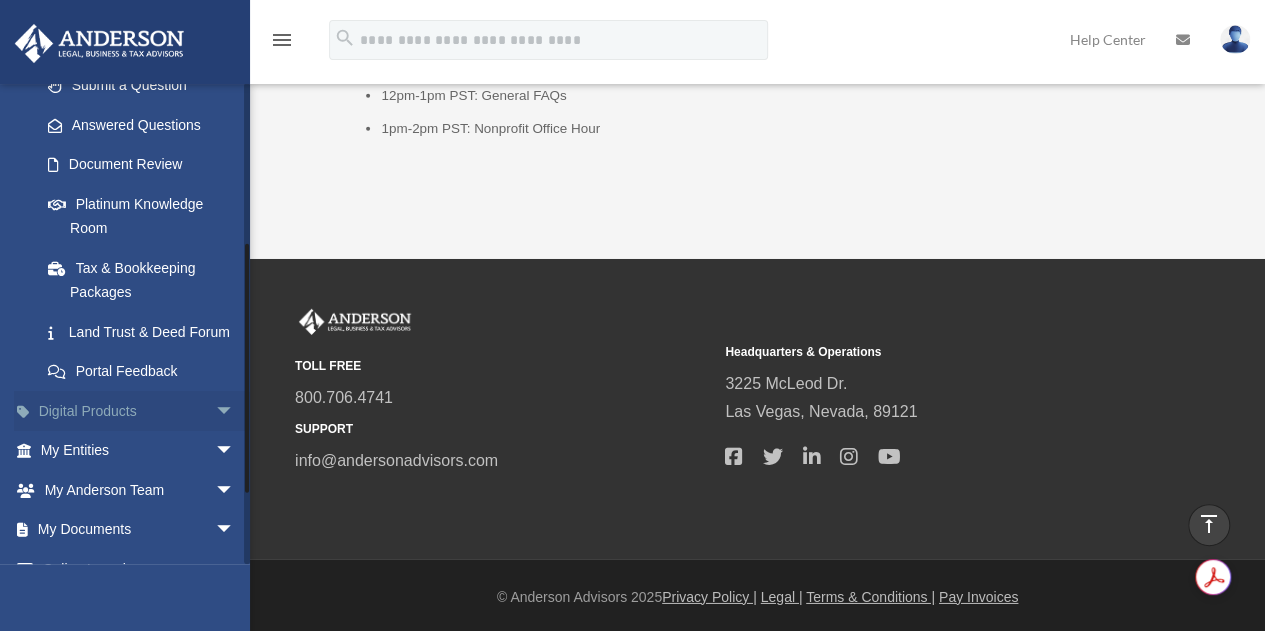 click on "Digital Products arrow_drop_down" at bounding box center (139, 411) 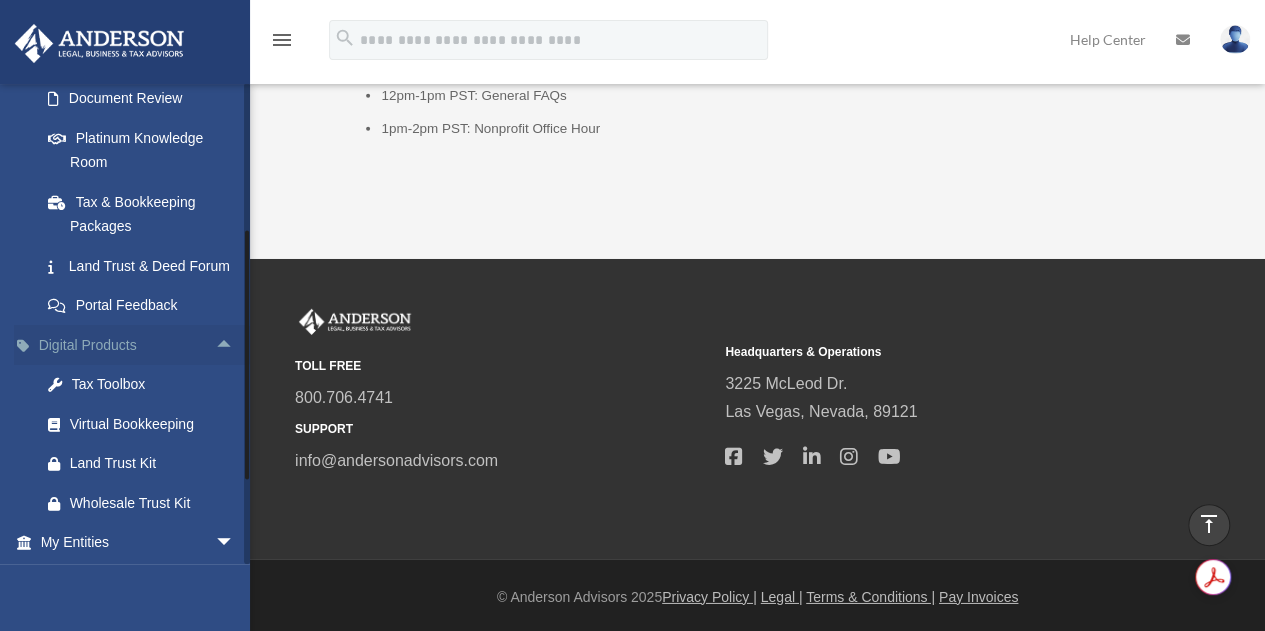 scroll, scrollTop: 375, scrollLeft: 0, axis: vertical 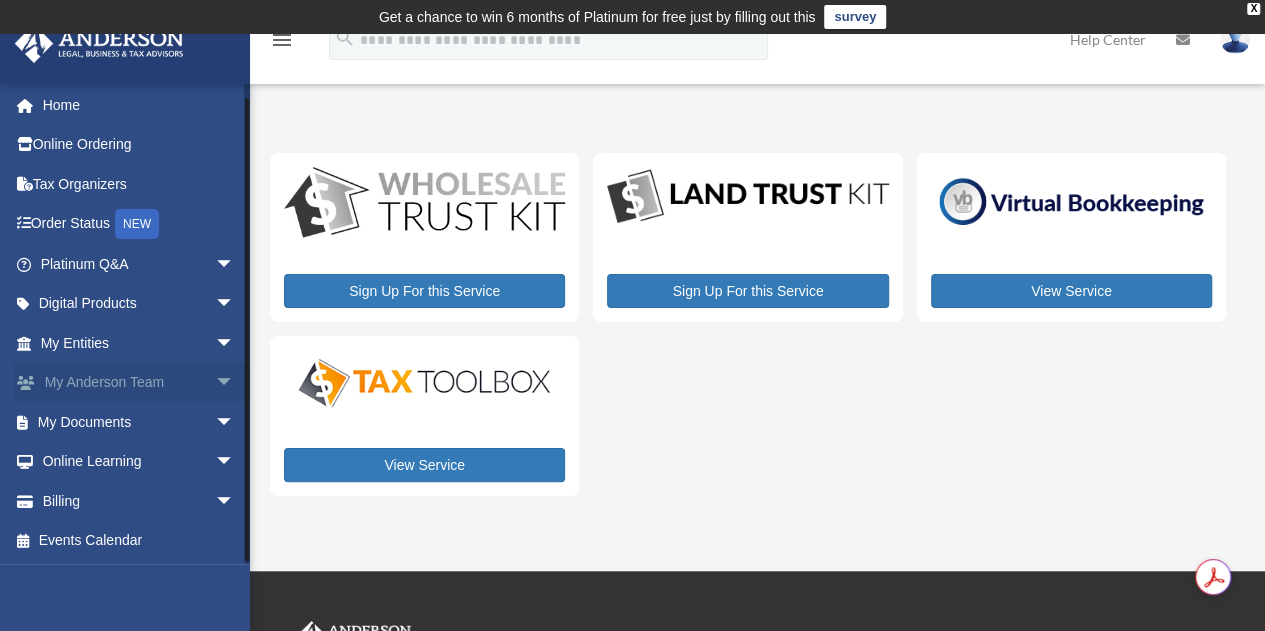 click on "My Anderson Team arrow_drop_down" at bounding box center [139, 383] 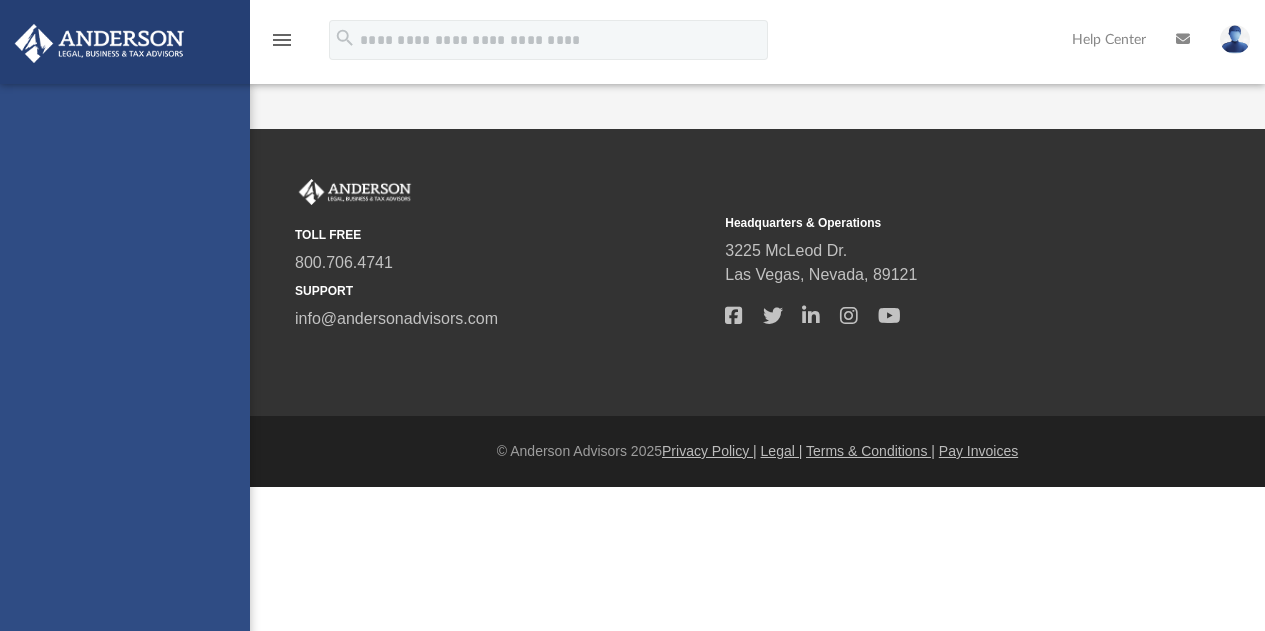 scroll, scrollTop: 0, scrollLeft: 0, axis: both 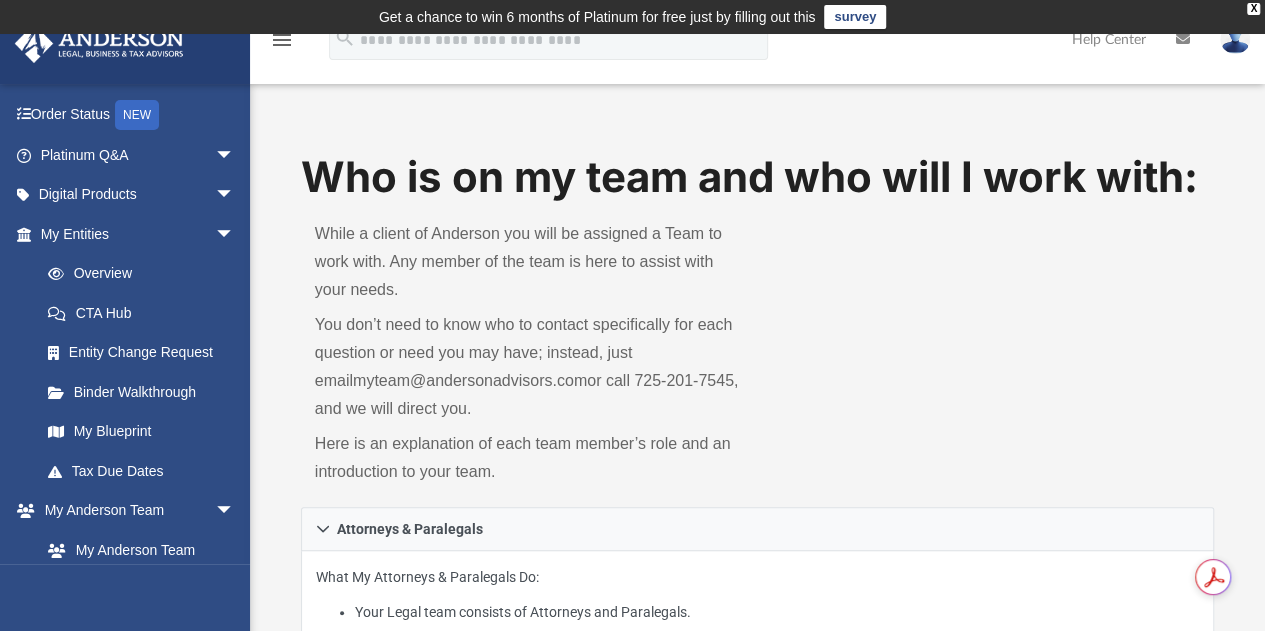 click on "Help Center" at bounding box center [1109, 39] 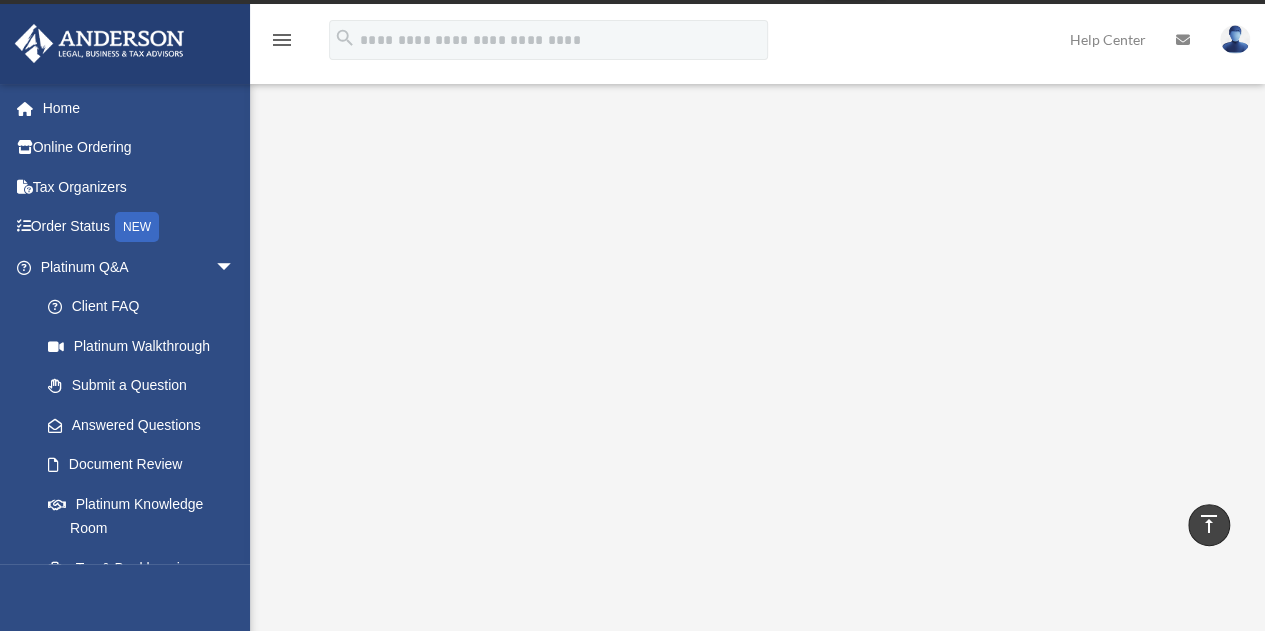 scroll, scrollTop: 0, scrollLeft: 0, axis: both 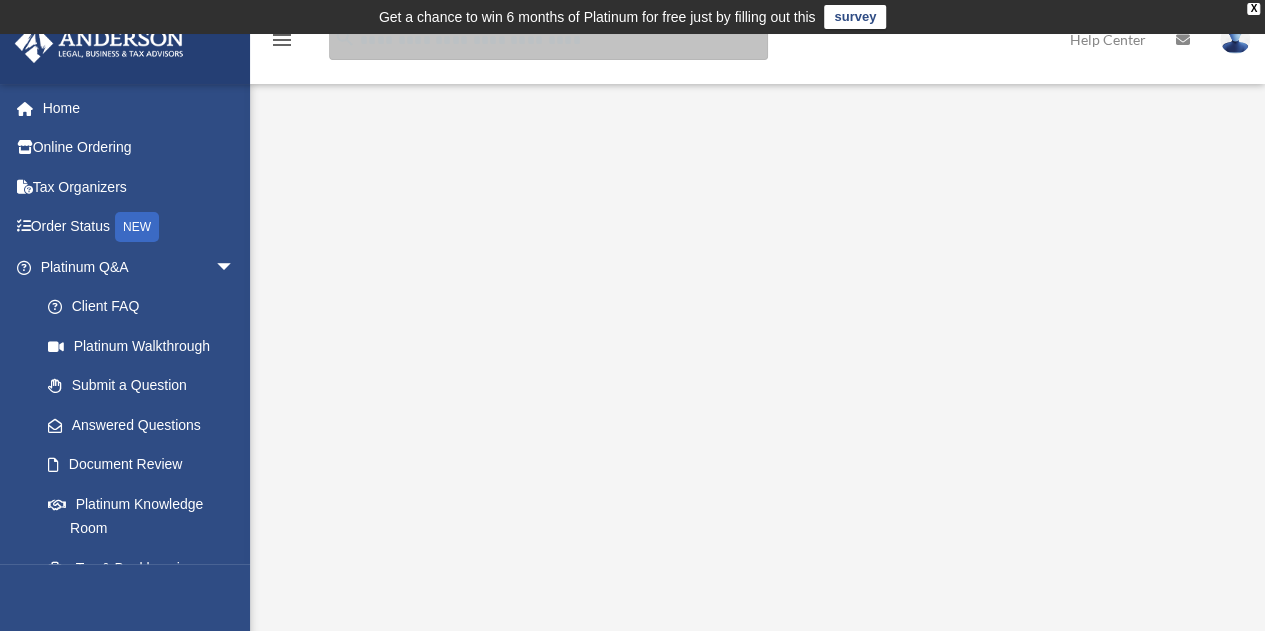 click at bounding box center [548, 40] 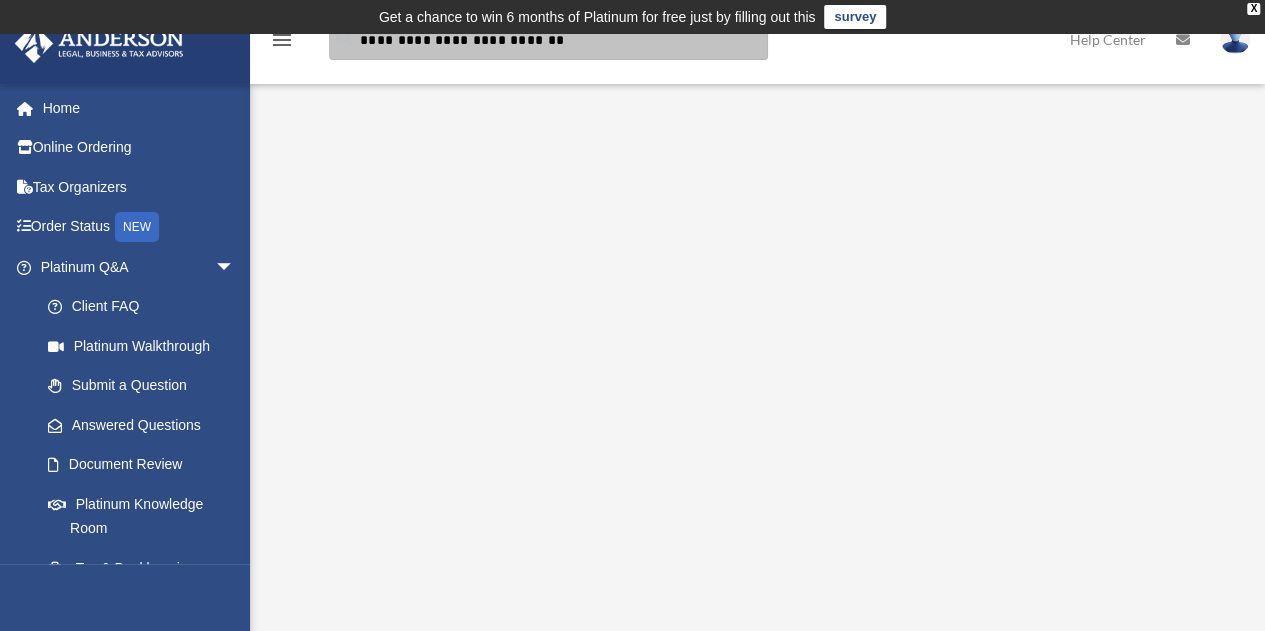 type on "**********" 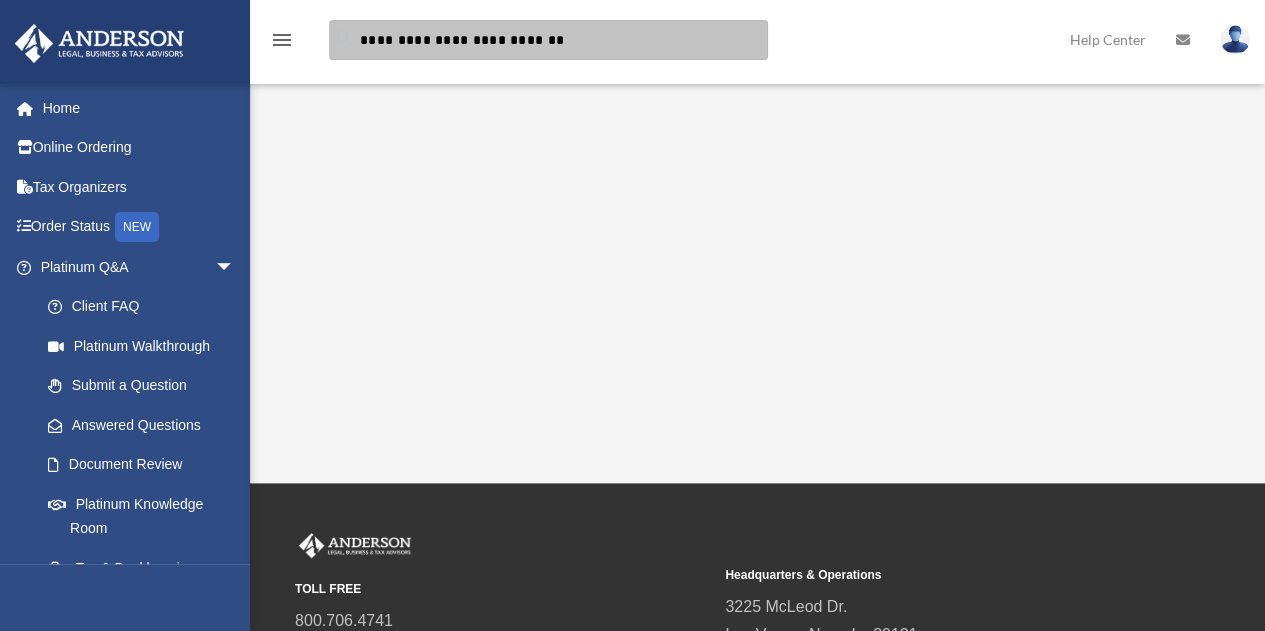 scroll, scrollTop: 321, scrollLeft: 0, axis: vertical 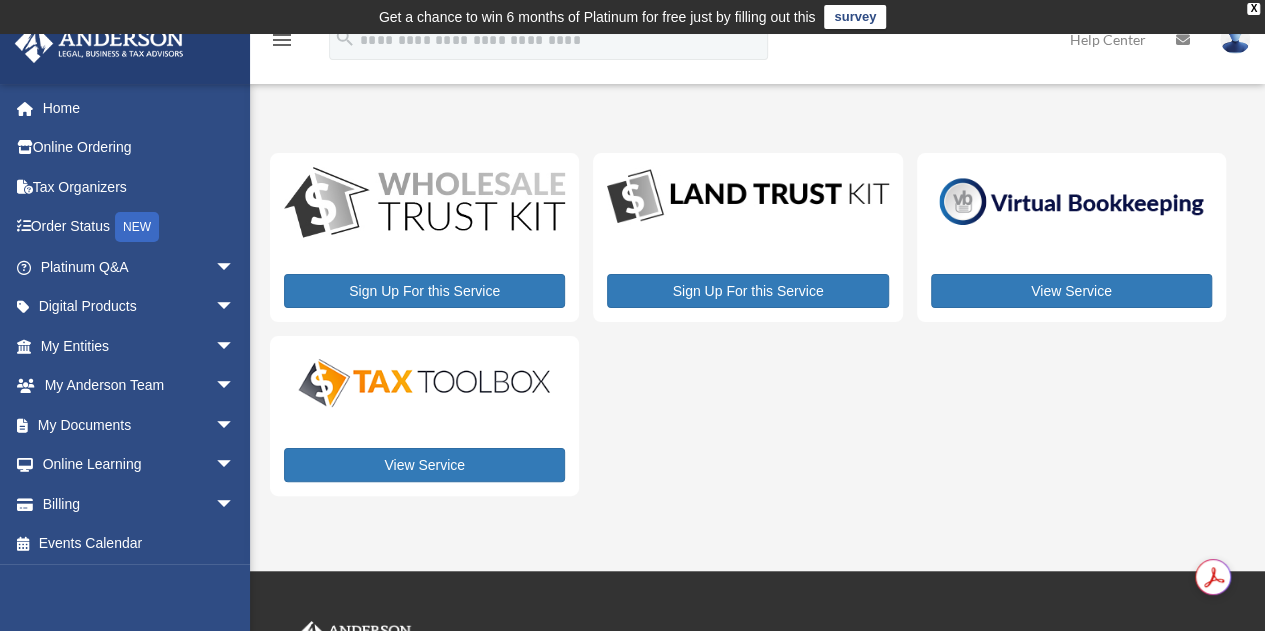 click at bounding box center [99, 43] 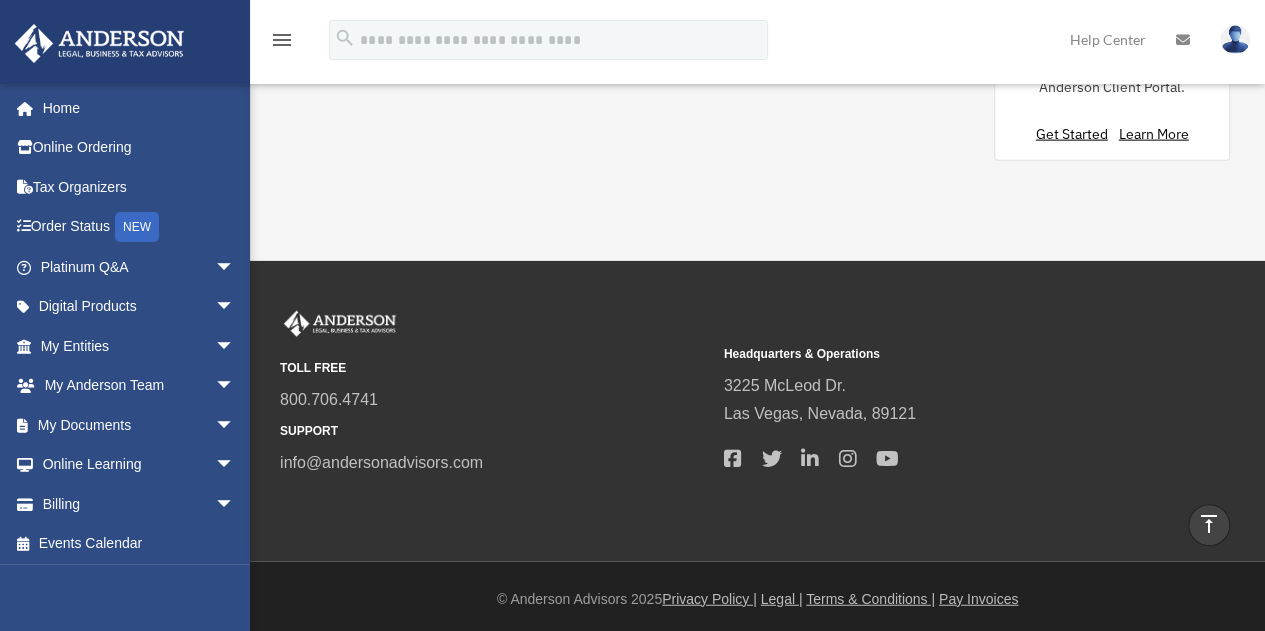 scroll, scrollTop: 2248, scrollLeft: 0, axis: vertical 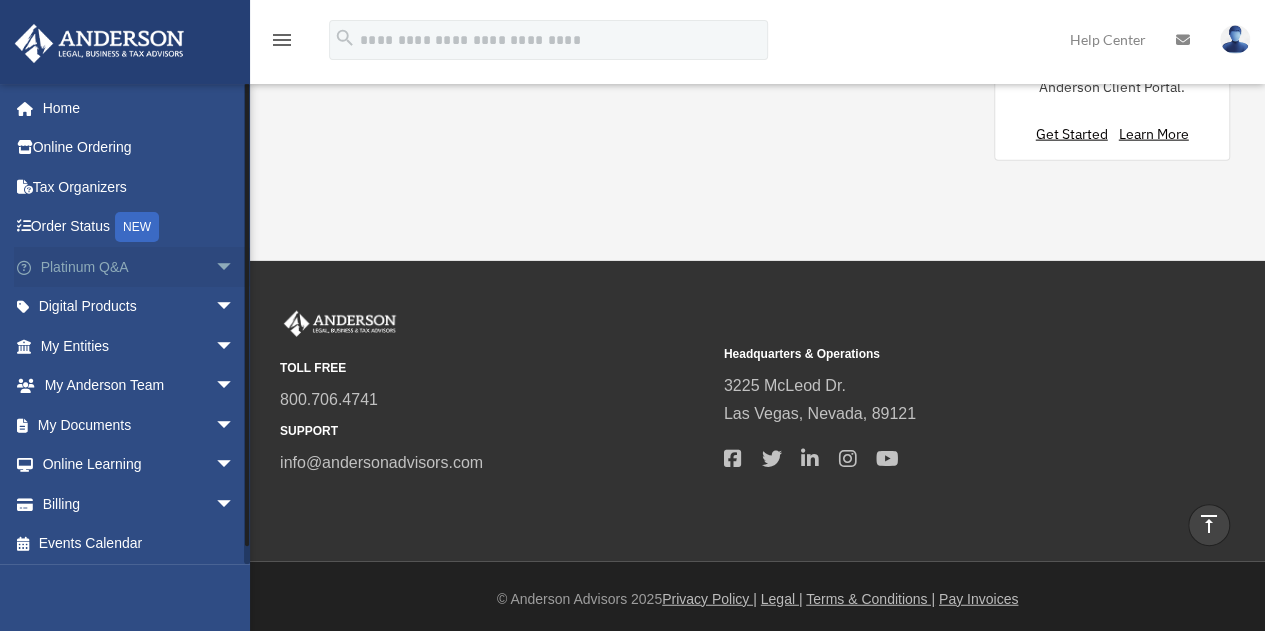 click on "Platinum Q&A arrow_drop_down" at bounding box center (139, 267) 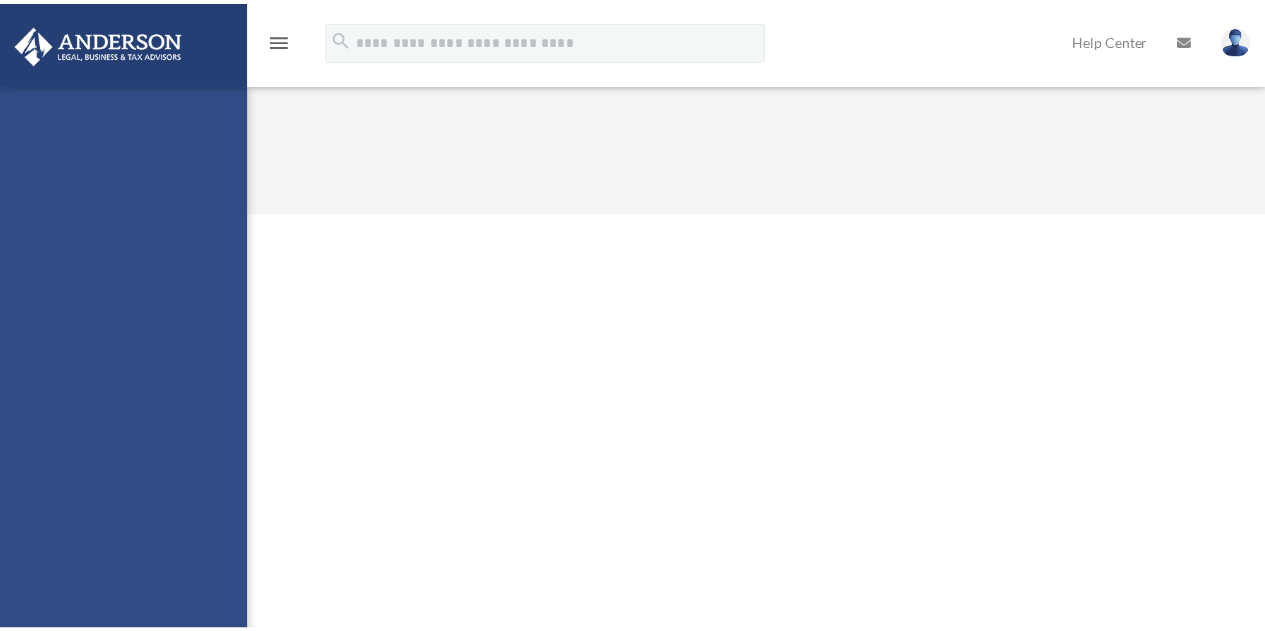 scroll, scrollTop: 0, scrollLeft: 0, axis: both 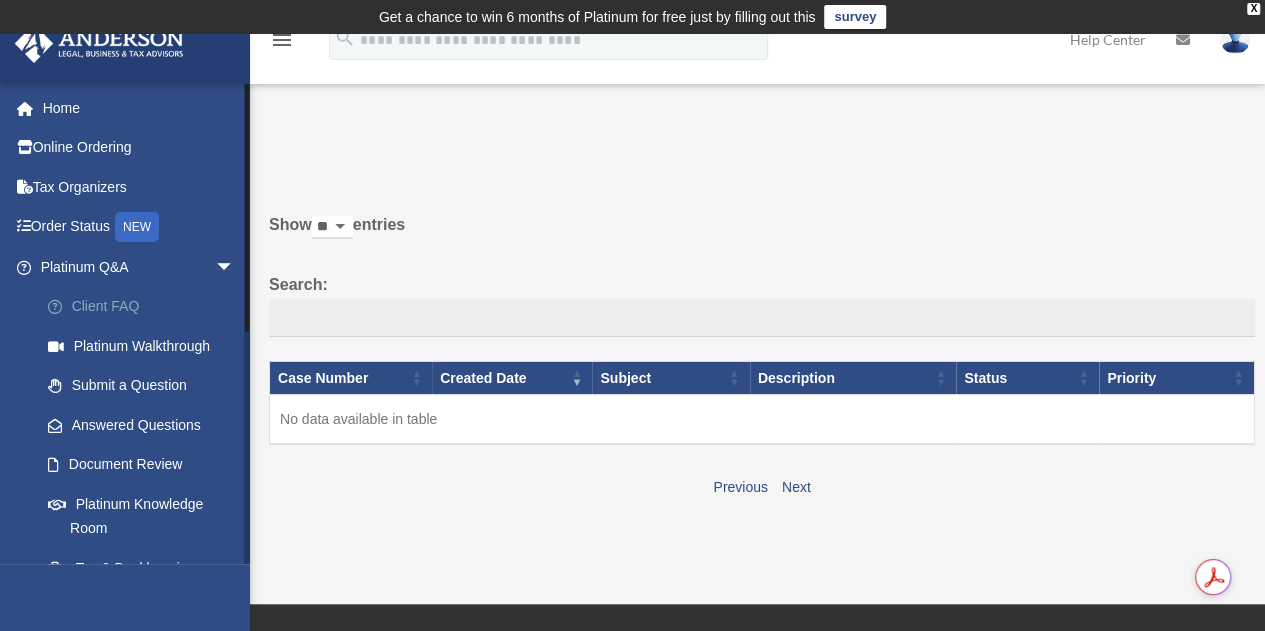 click on "Client FAQ" at bounding box center (146, 307) 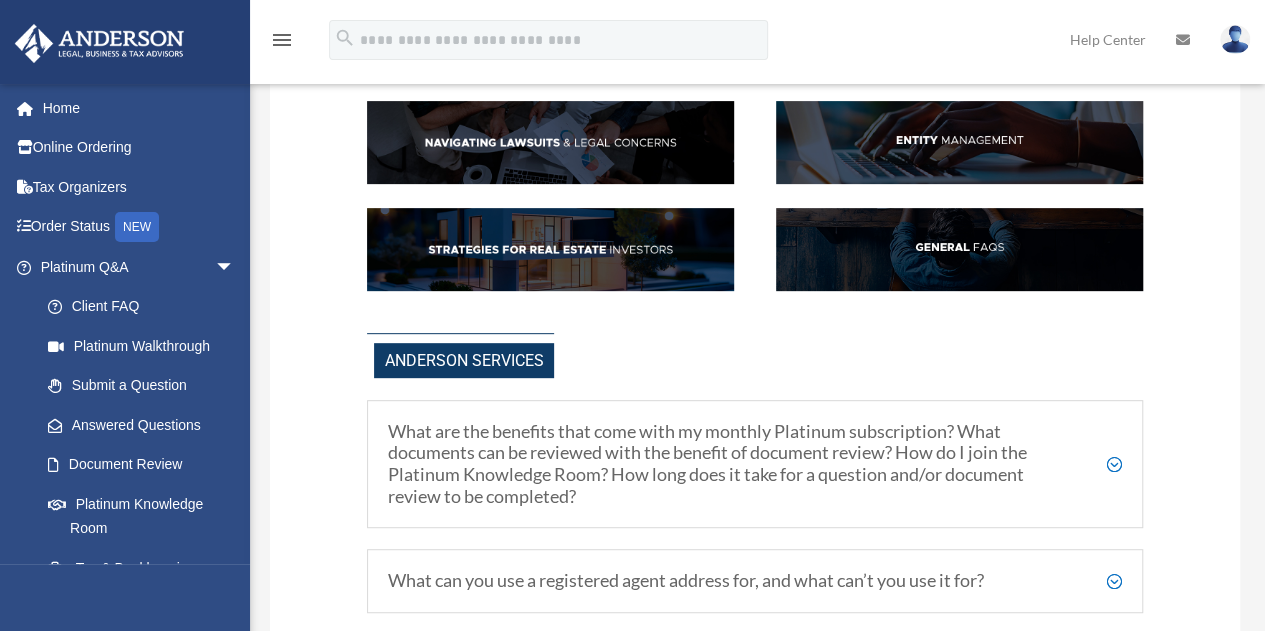 scroll, scrollTop: 304, scrollLeft: 0, axis: vertical 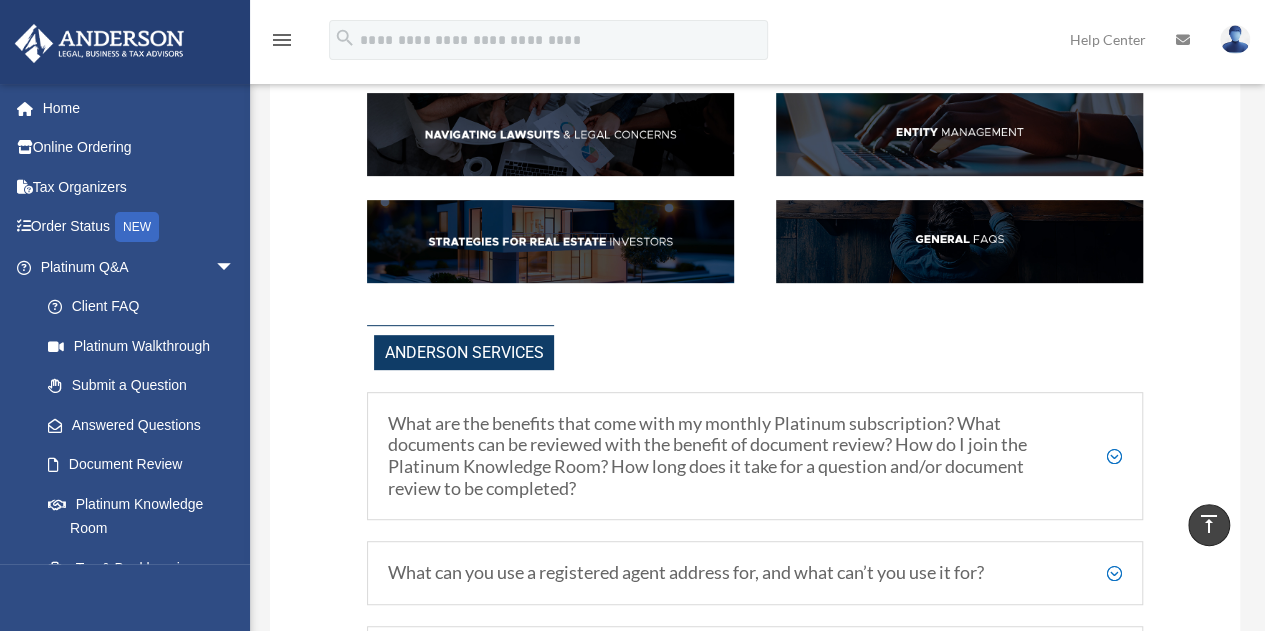 click at bounding box center (959, 241) 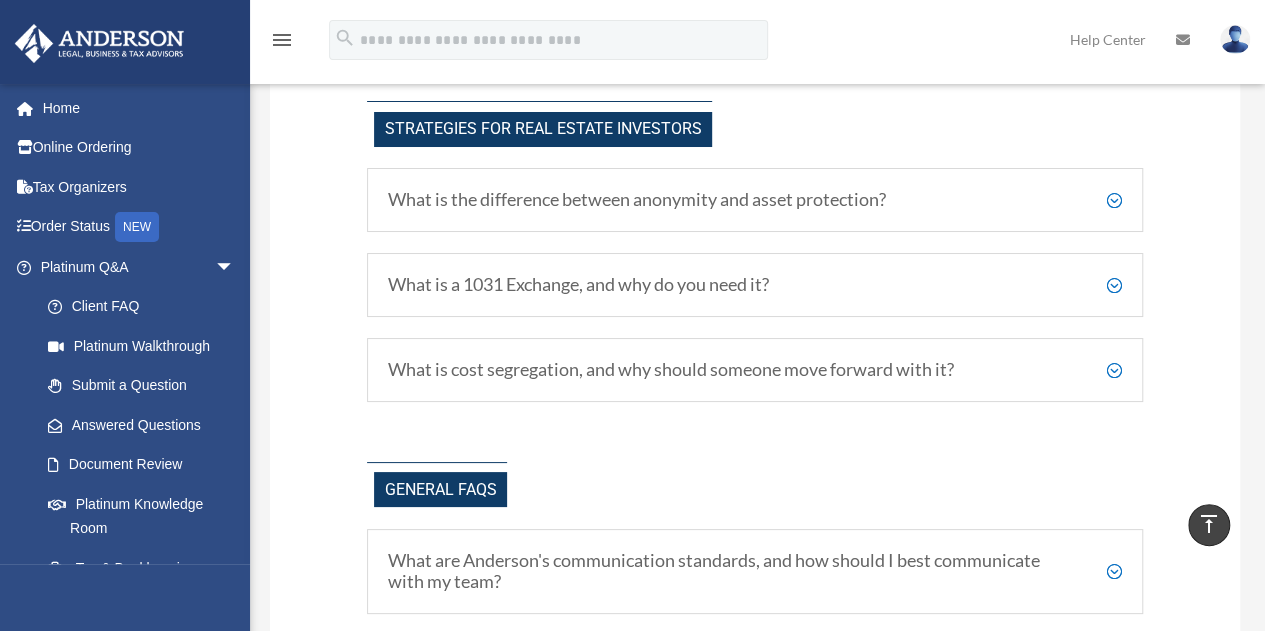 scroll, scrollTop: 3690, scrollLeft: 0, axis: vertical 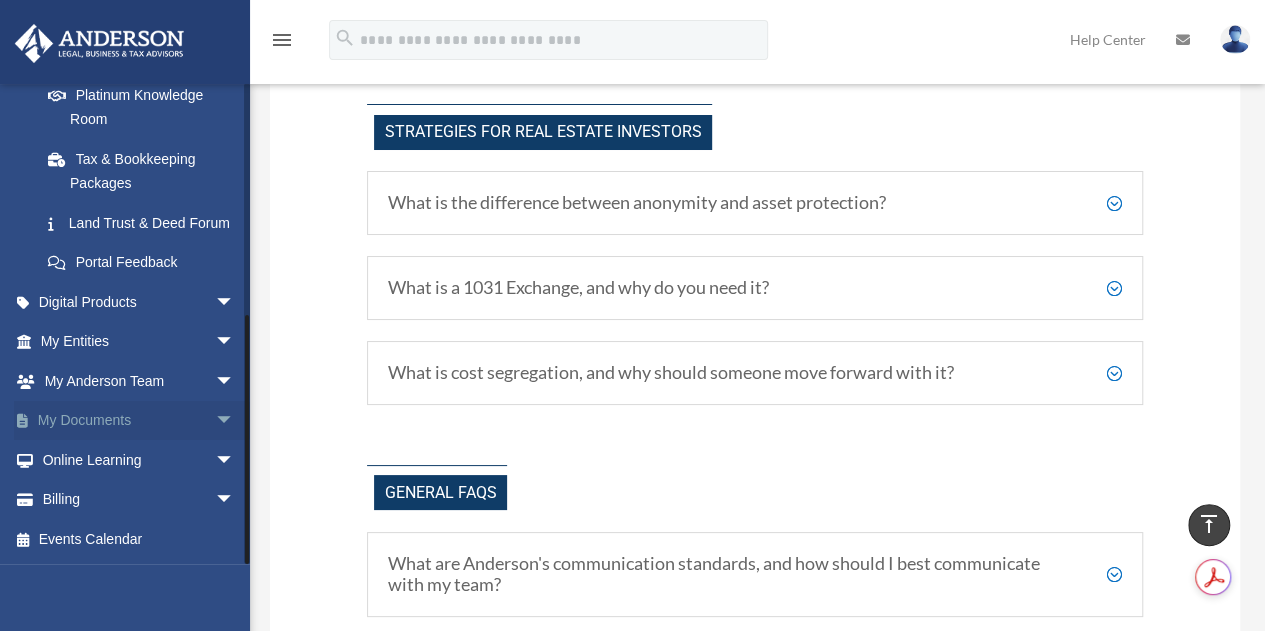 click on "arrow_drop_down" at bounding box center (235, 421) 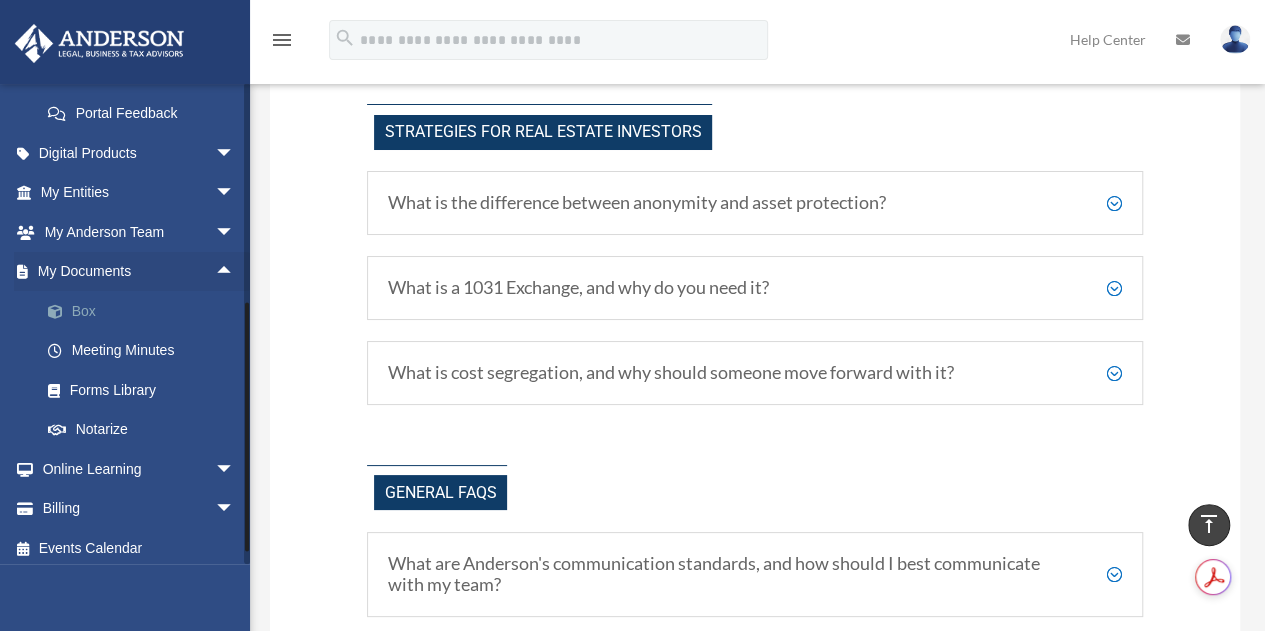 scroll, scrollTop: 558, scrollLeft: 0, axis: vertical 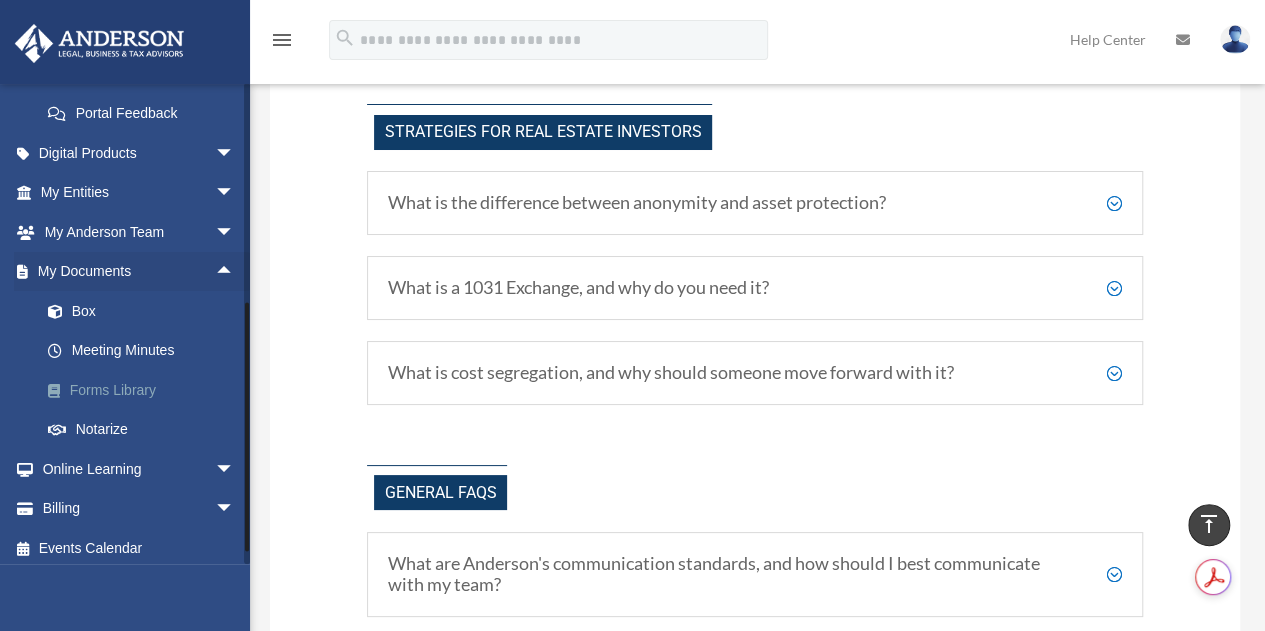 click on "Forms Library" at bounding box center [146, 390] 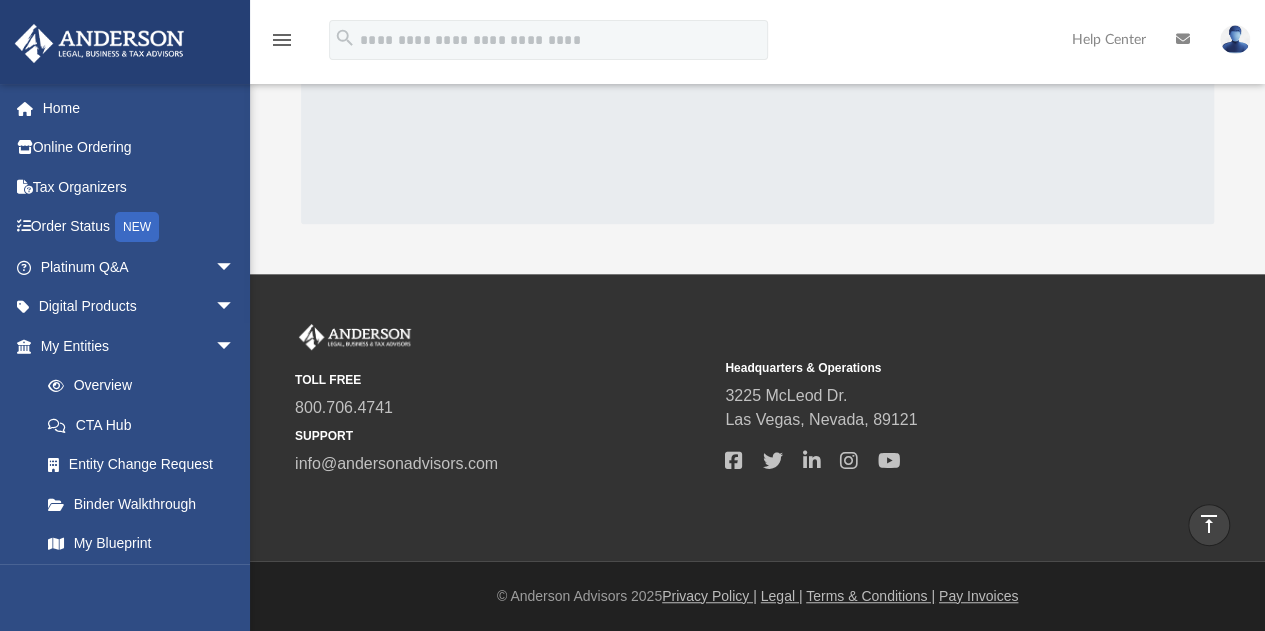scroll, scrollTop: 422, scrollLeft: 0, axis: vertical 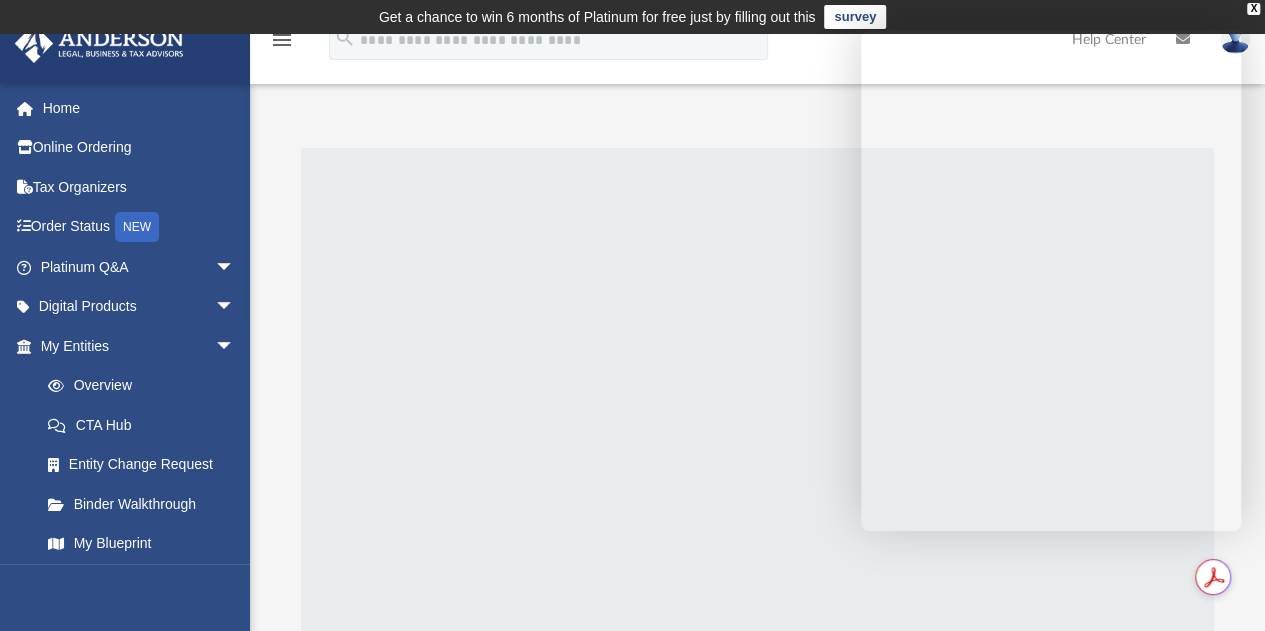 click at bounding box center (758, 398) 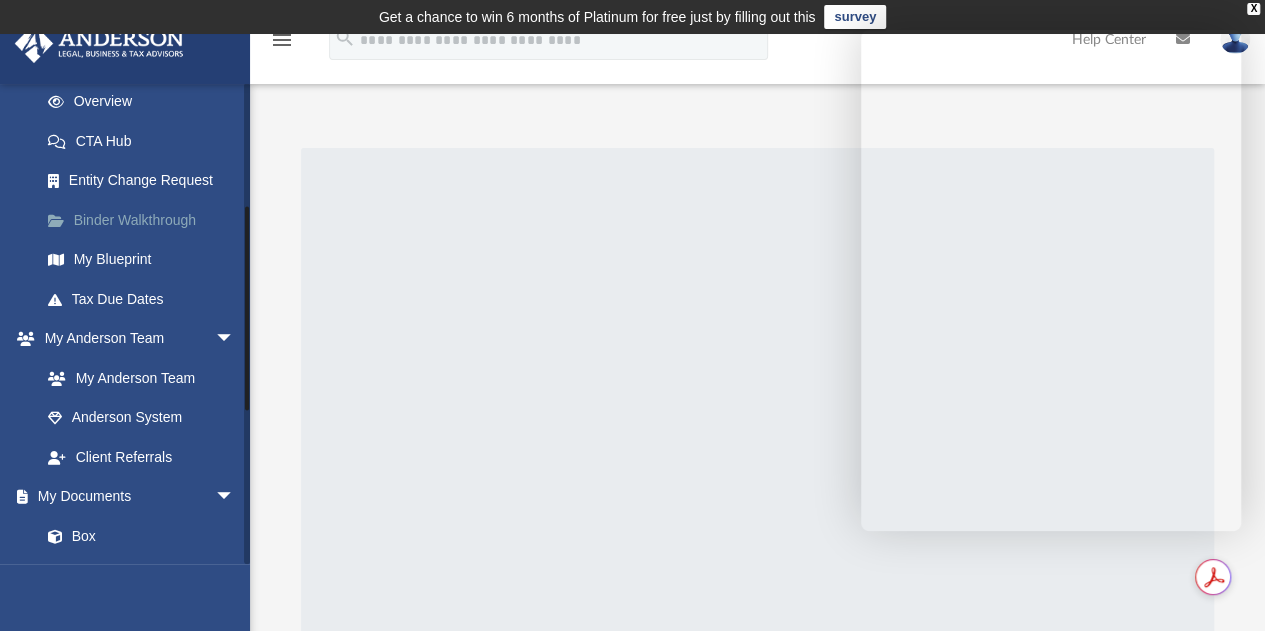 scroll, scrollTop: 282, scrollLeft: 0, axis: vertical 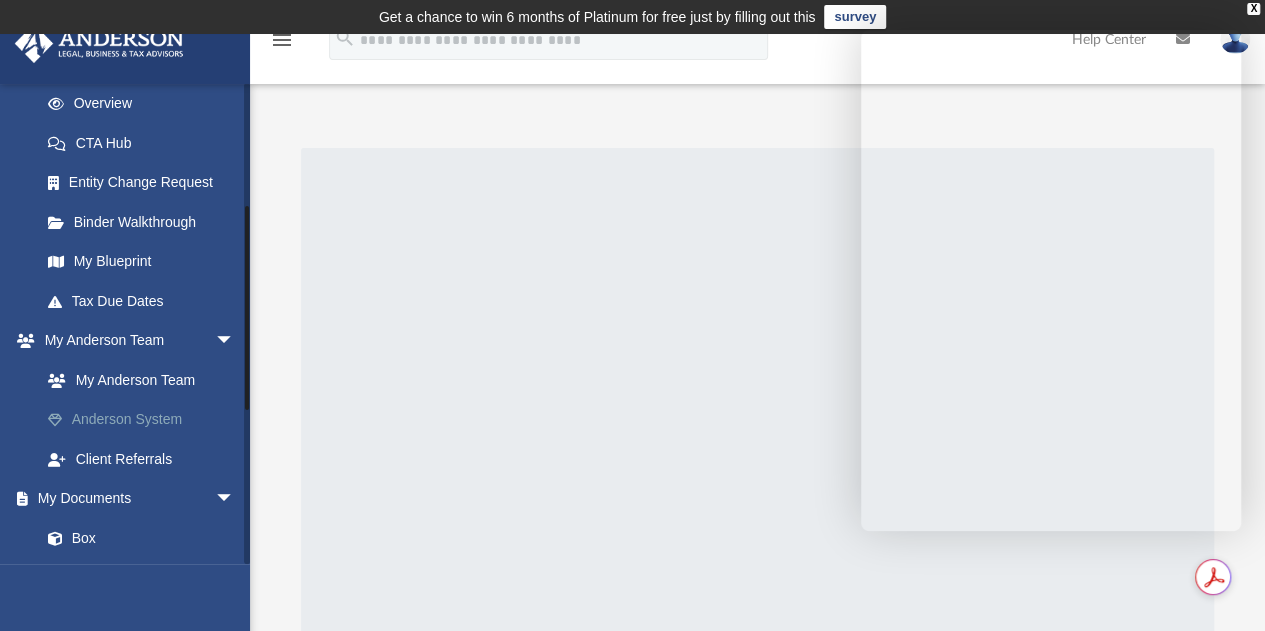 click on "Anderson System" at bounding box center [146, 420] 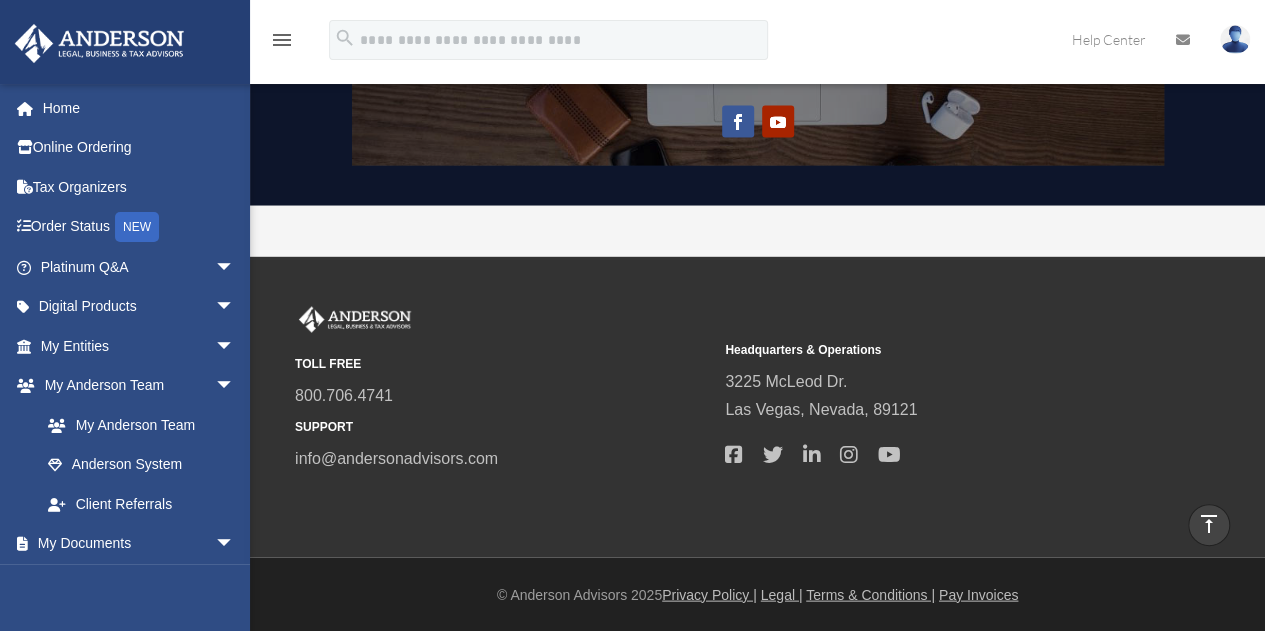 scroll, scrollTop: 1792, scrollLeft: 0, axis: vertical 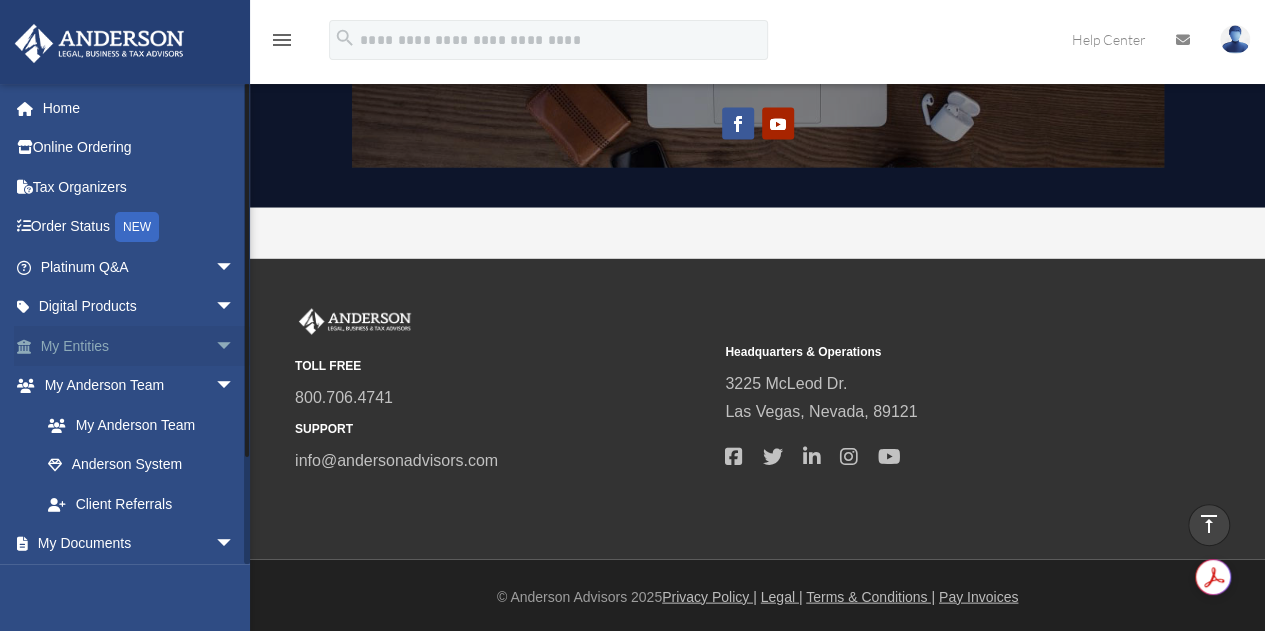 click on "arrow_drop_down" at bounding box center [235, 346] 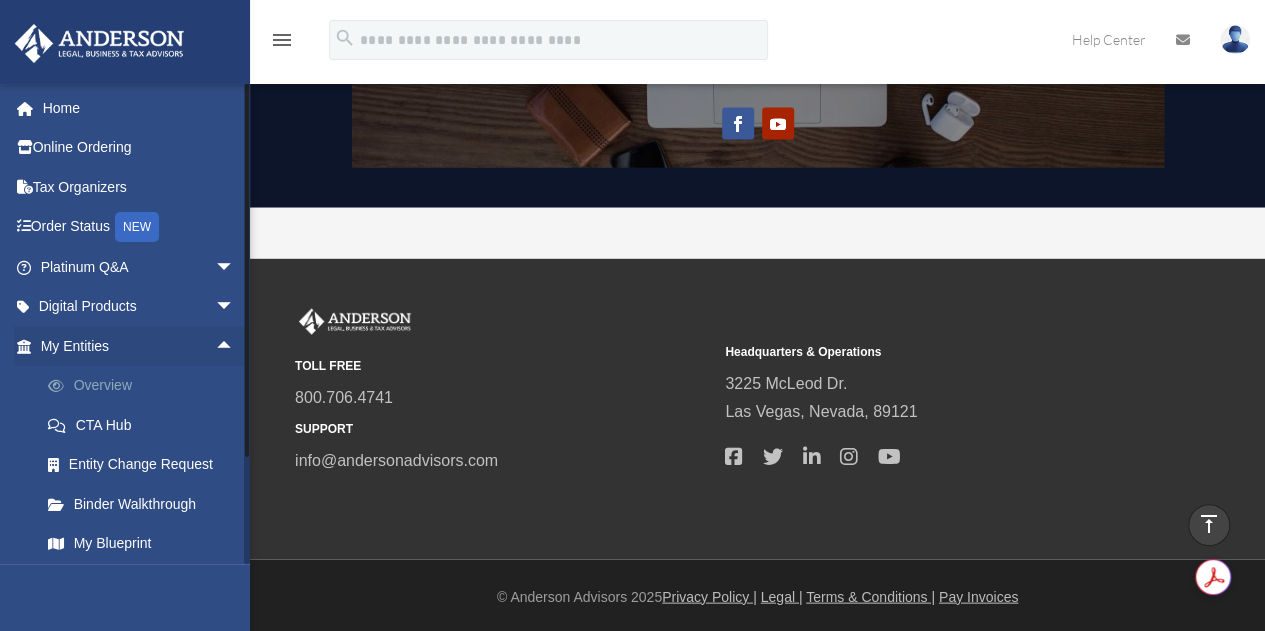 click on "Overview" at bounding box center (146, 386) 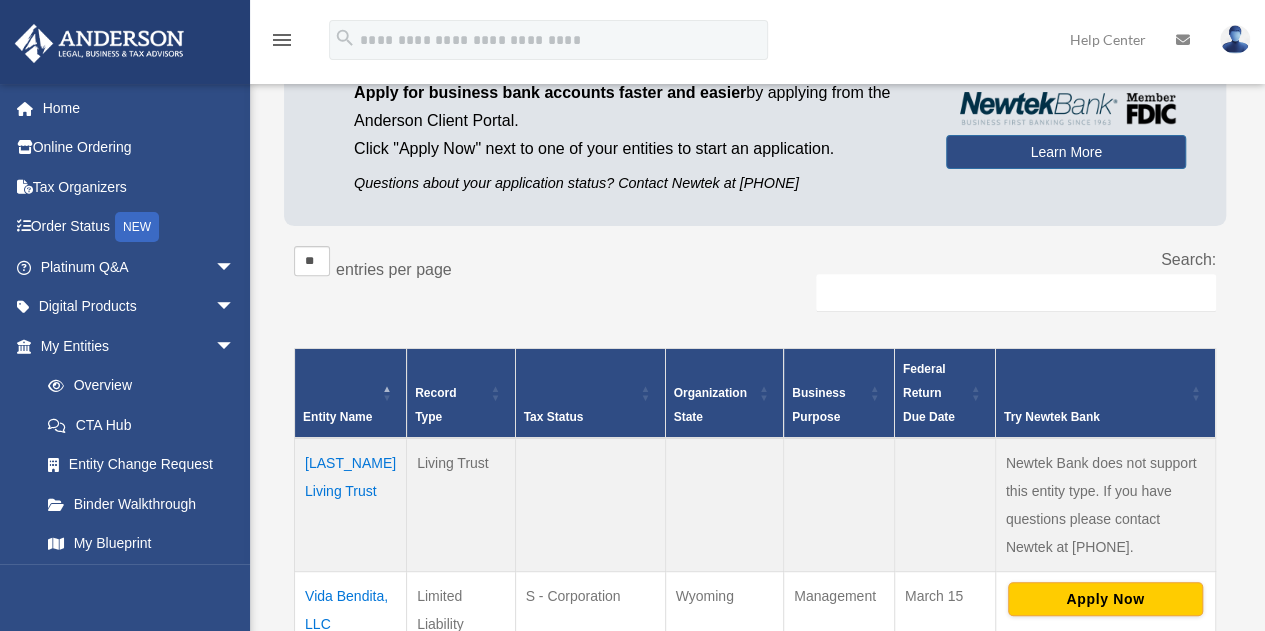 scroll, scrollTop: 0, scrollLeft: 0, axis: both 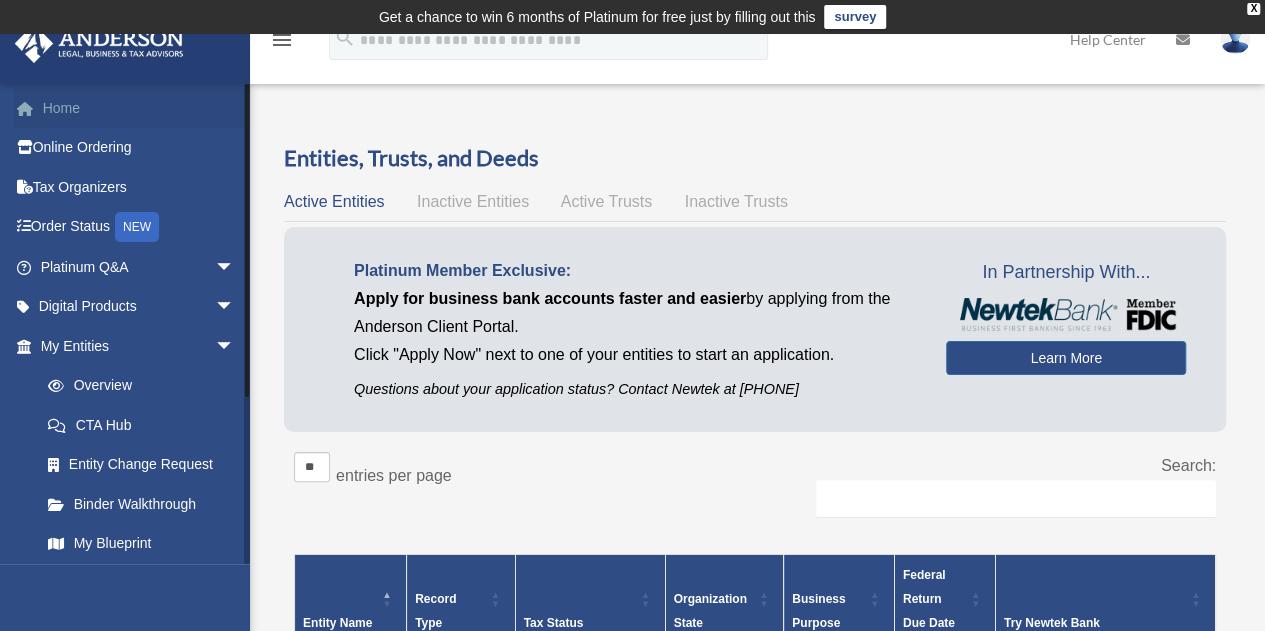 click on "Home" at bounding box center [139, 108] 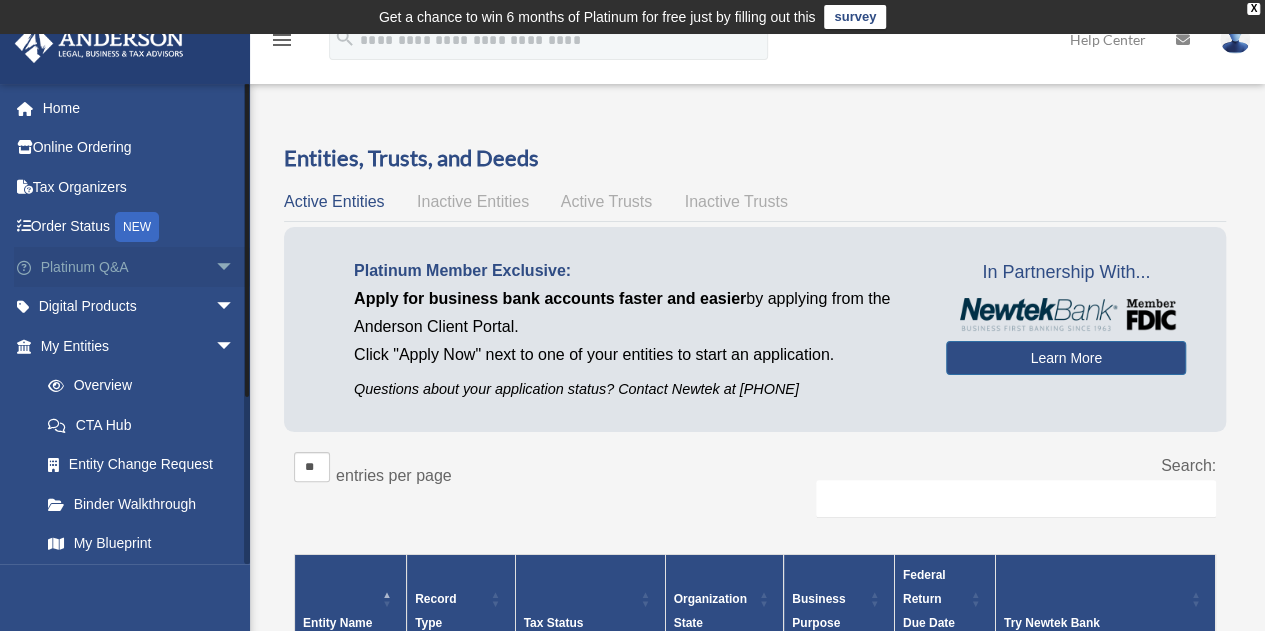 click on "arrow_drop_down" at bounding box center (235, 267) 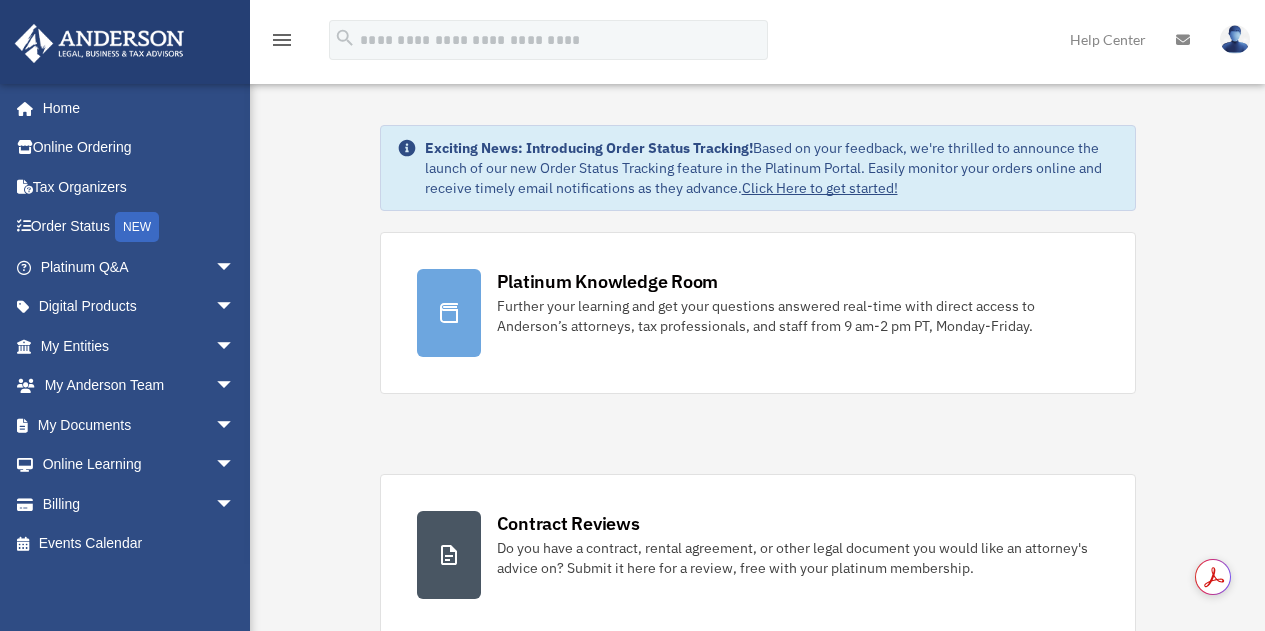 scroll, scrollTop: 0, scrollLeft: 0, axis: both 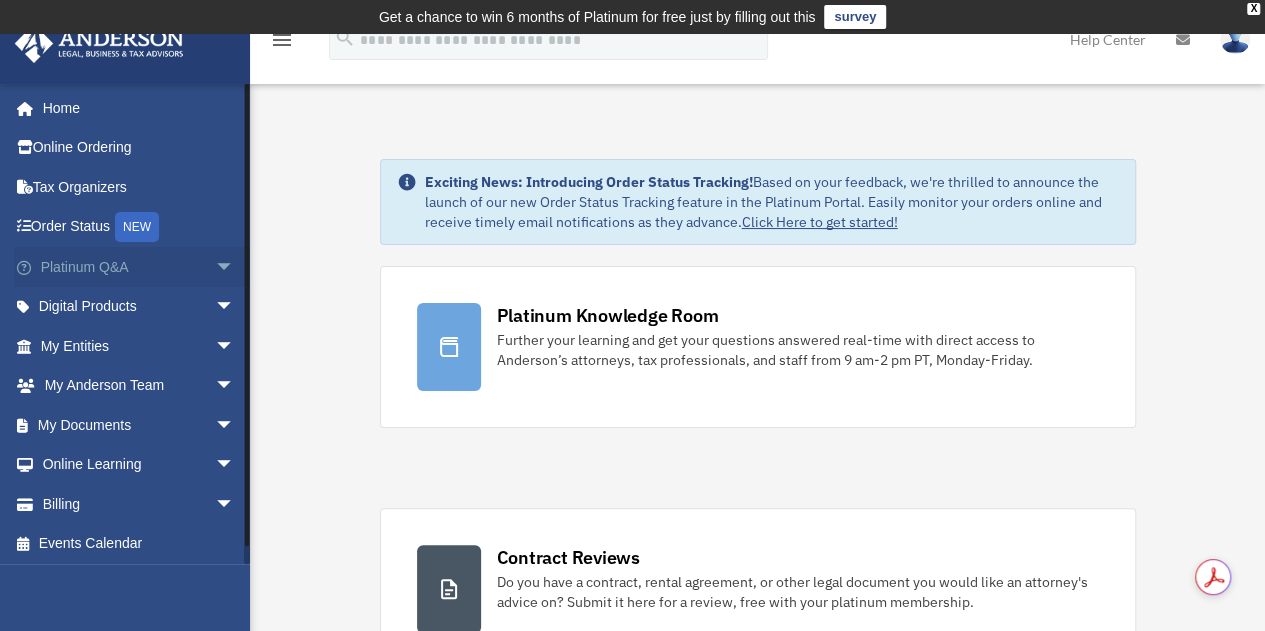 drag, startPoint x: 0, startPoint y: 0, endPoint x: 218, endPoint y: 270, distance: 347.0216 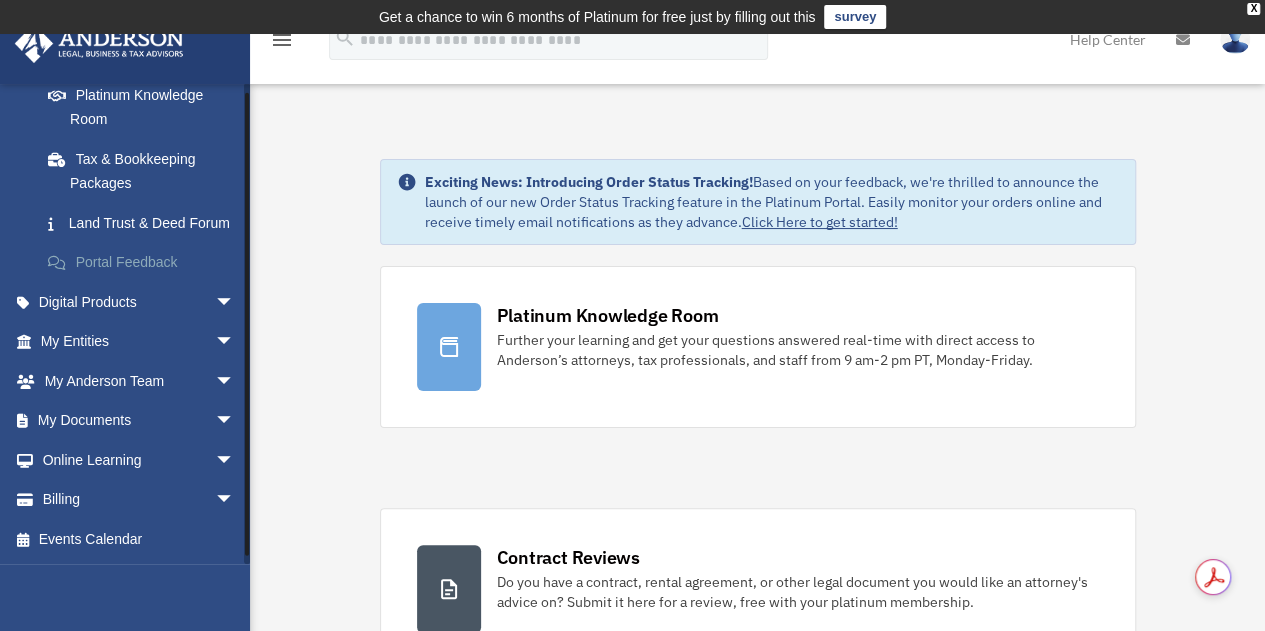 scroll, scrollTop: 0, scrollLeft: 0, axis: both 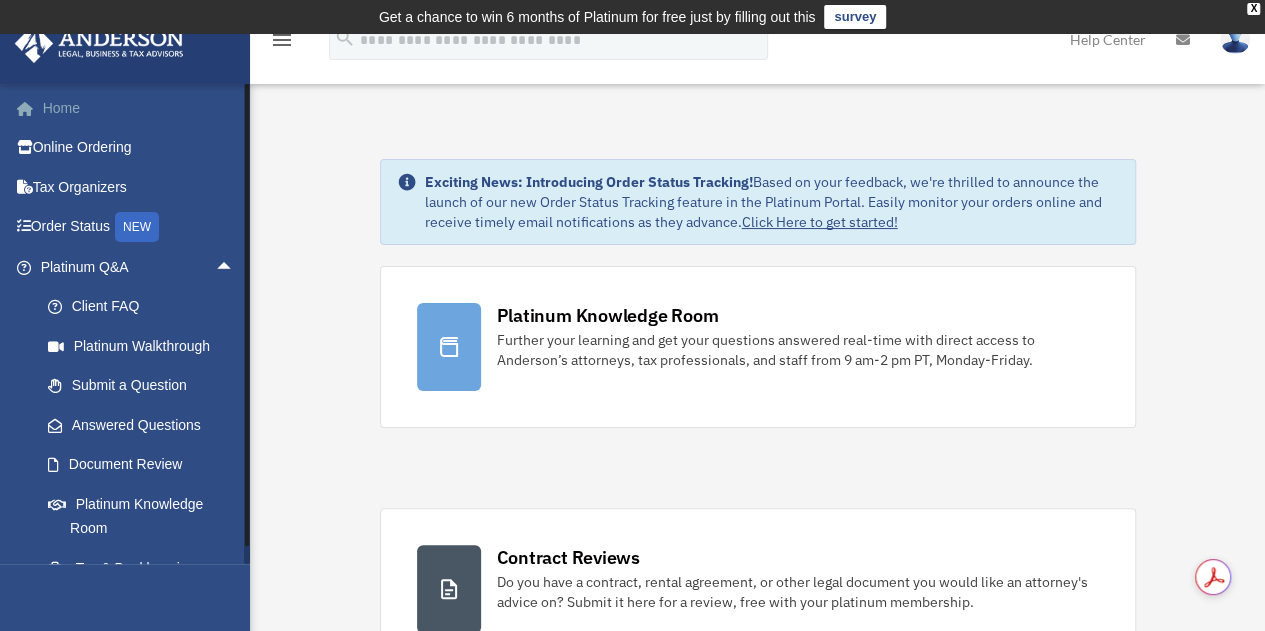 click on "Home" at bounding box center (139, 108) 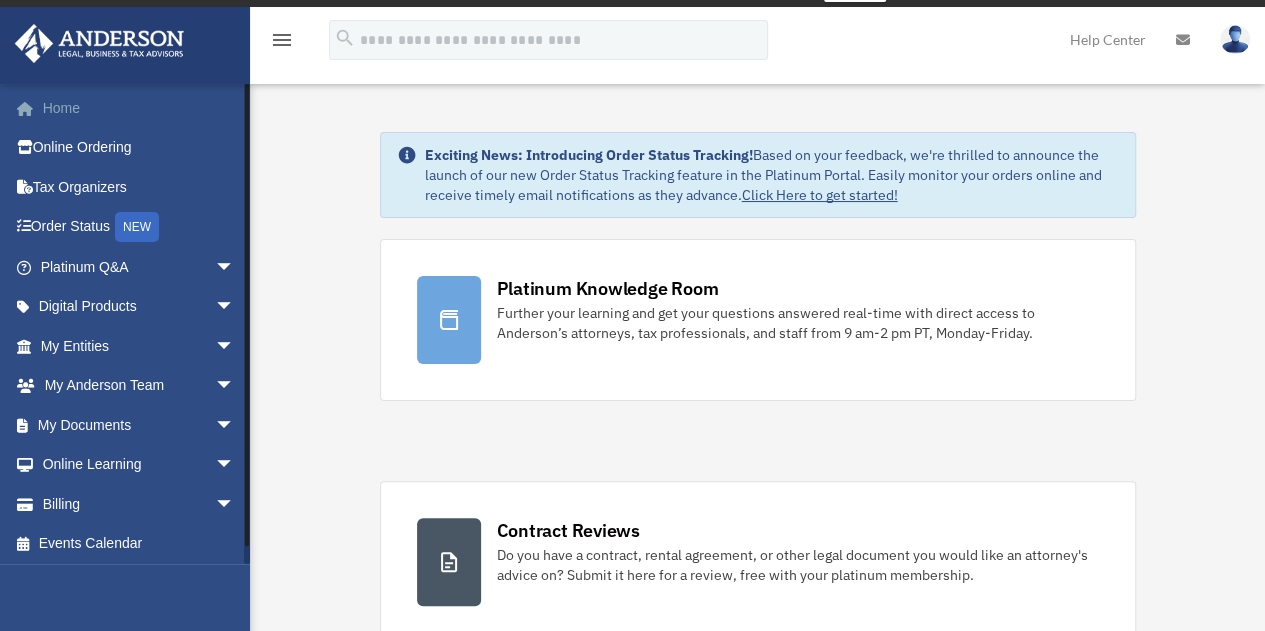 scroll, scrollTop: 44, scrollLeft: 0, axis: vertical 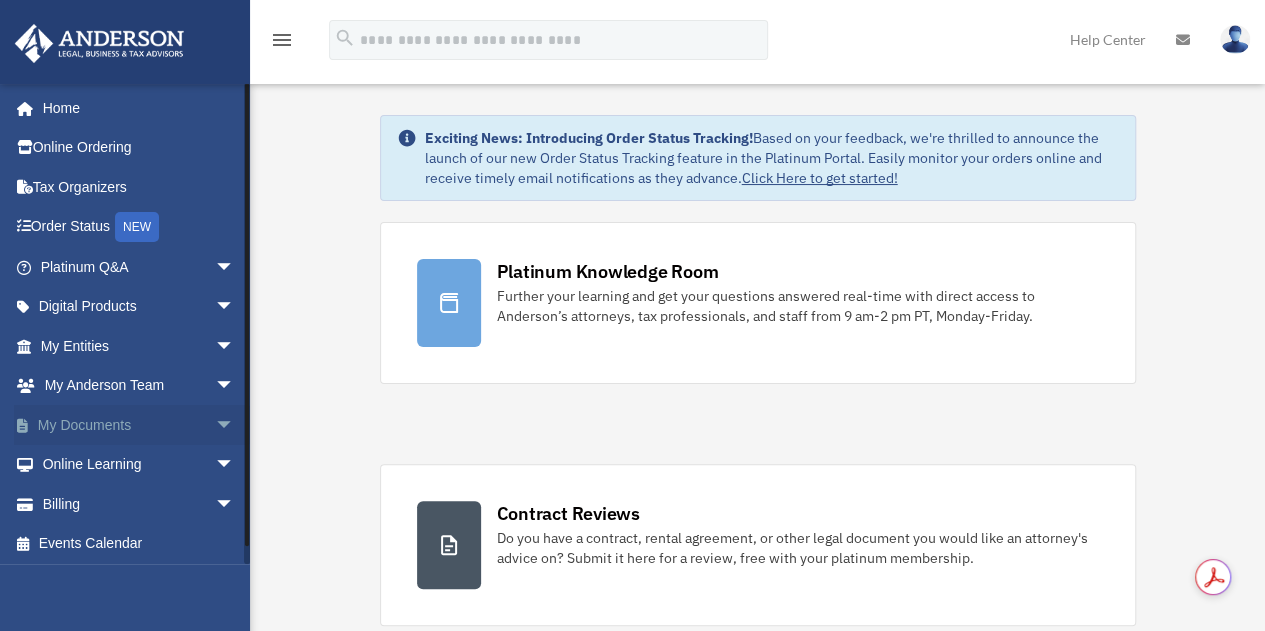 click on "My Documents arrow_drop_down" at bounding box center [139, 425] 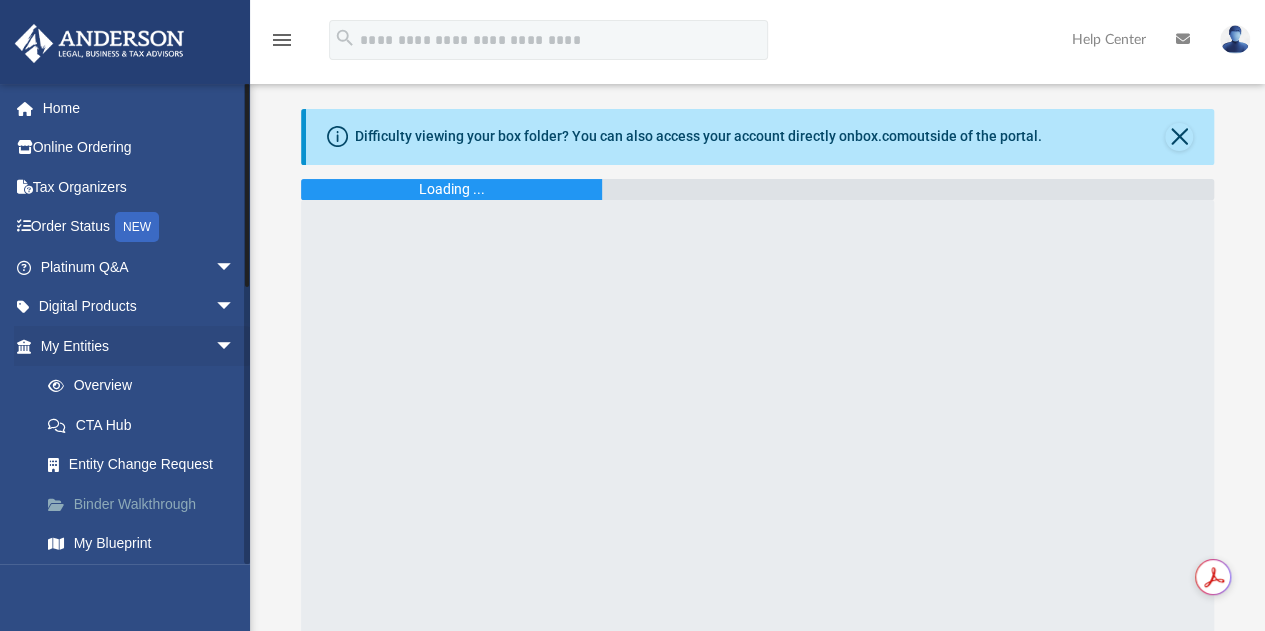 scroll, scrollTop: 47, scrollLeft: 0, axis: vertical 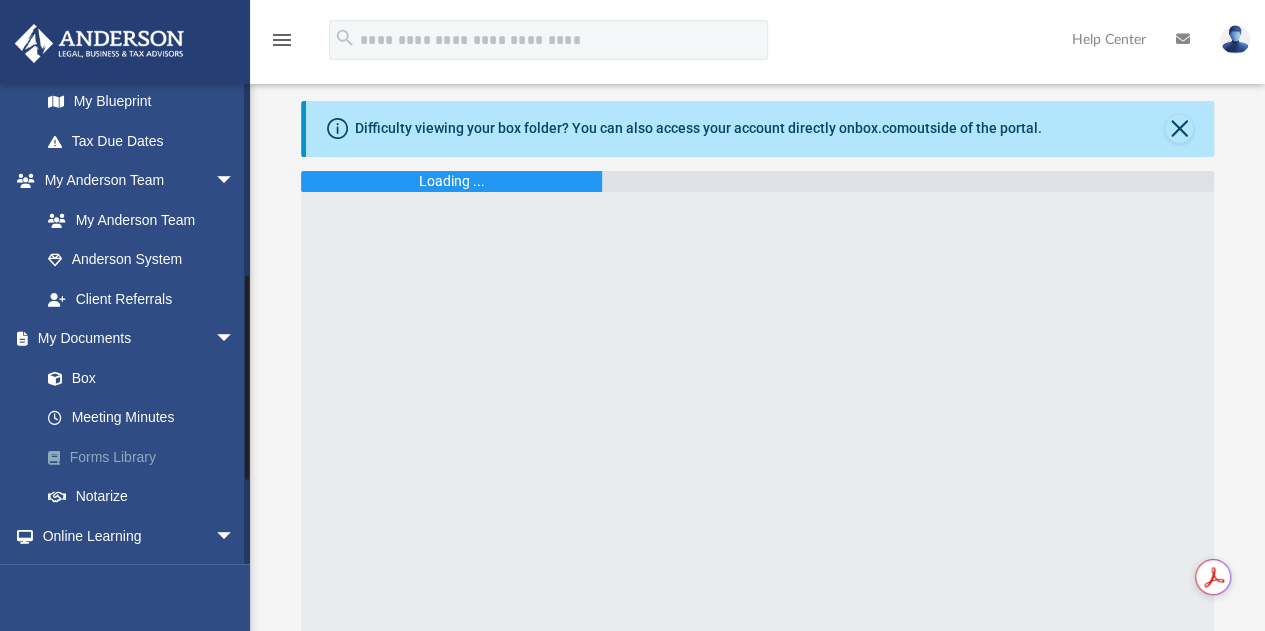 click on "Forms Library" at bounding box center (146, 457) 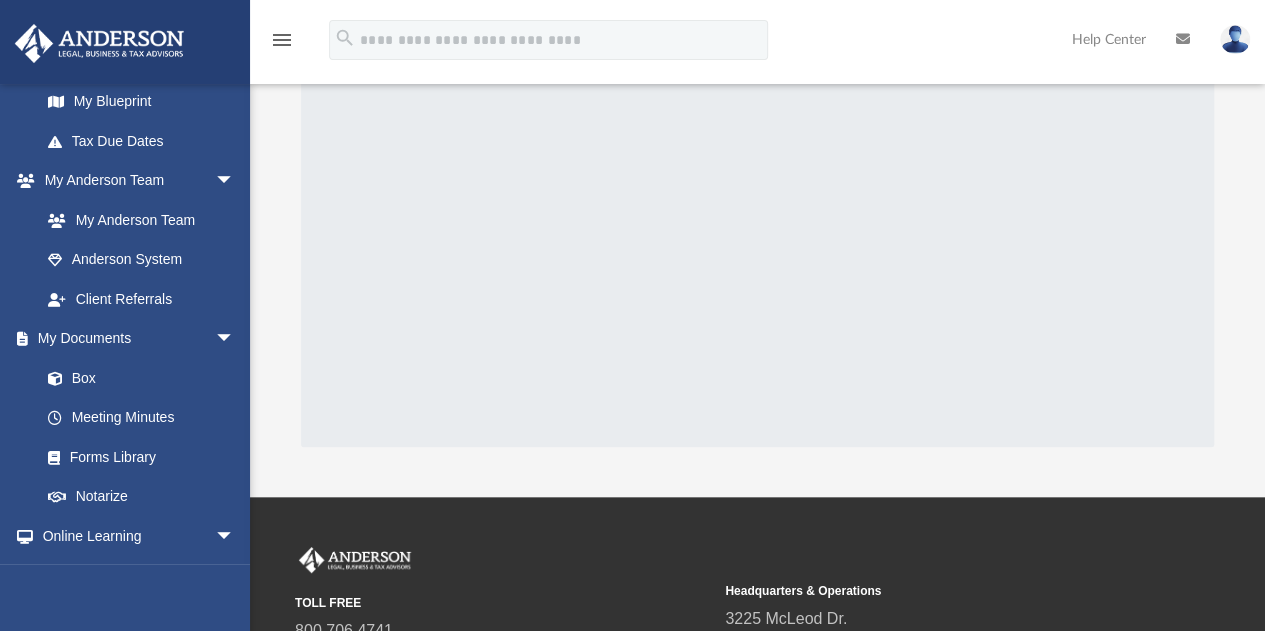 scroll, scrollTop: 0, scrollLeft: 0, axis: both 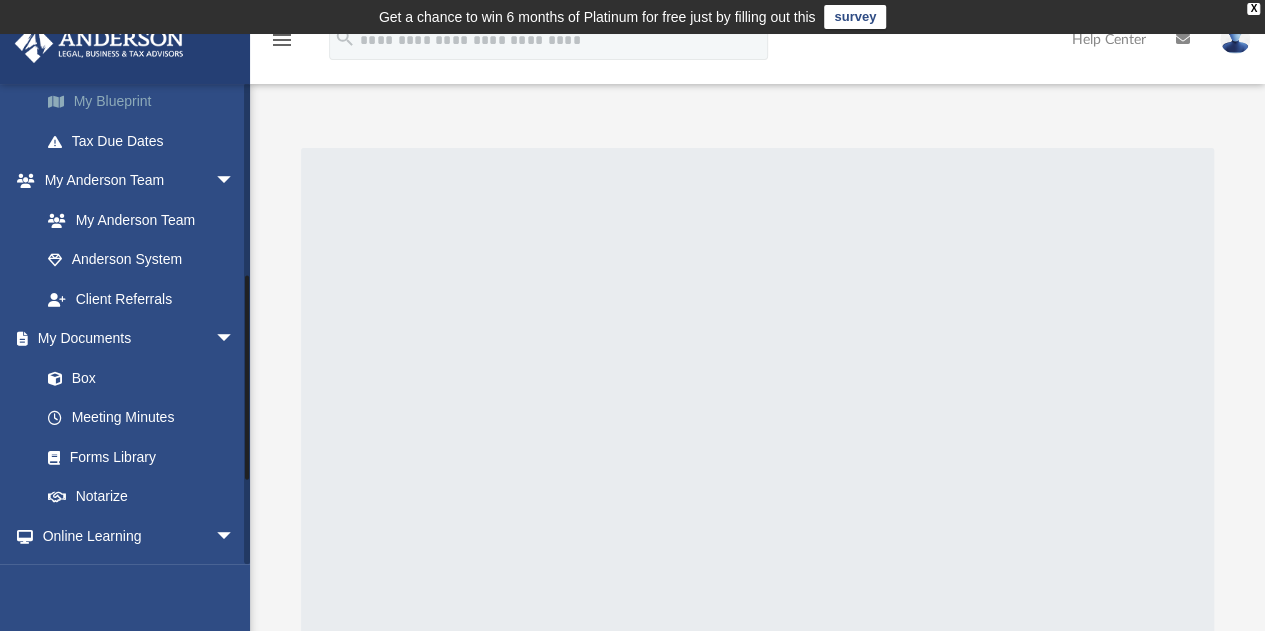 click on "My Blueprint" at bounding box center [146, 102] 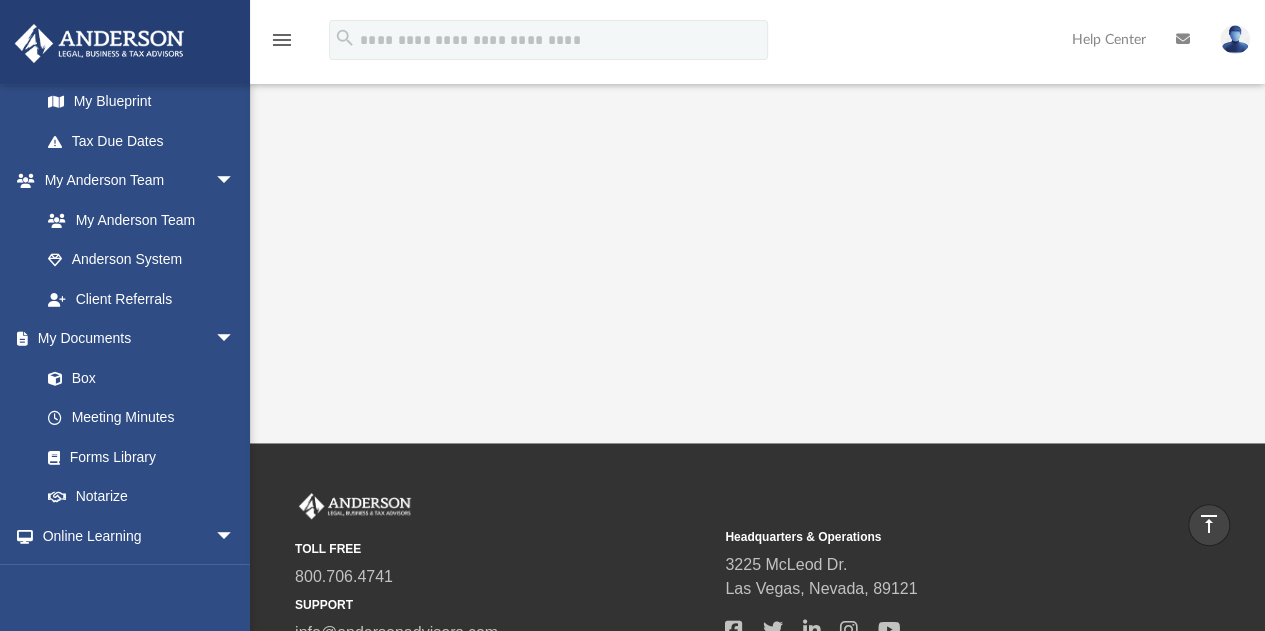 scroll, scrollTop: 553, scrollLeft: 0, axis: vertical 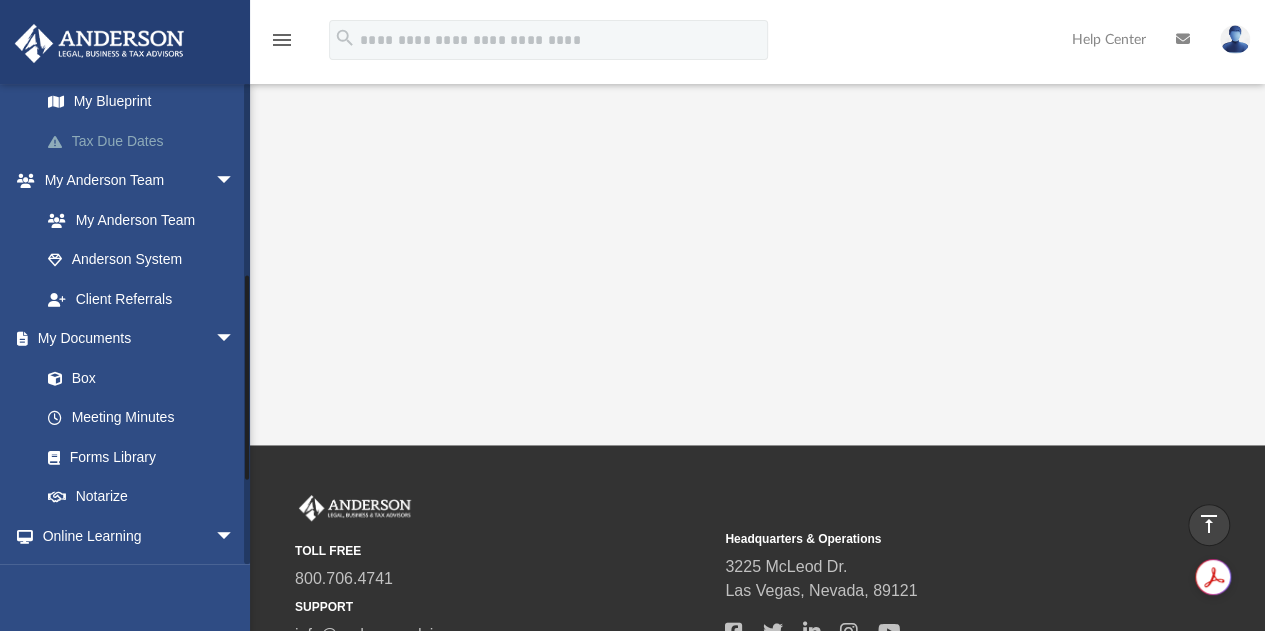 click on "Tax Due Dates" at bounding box center [146, 141] 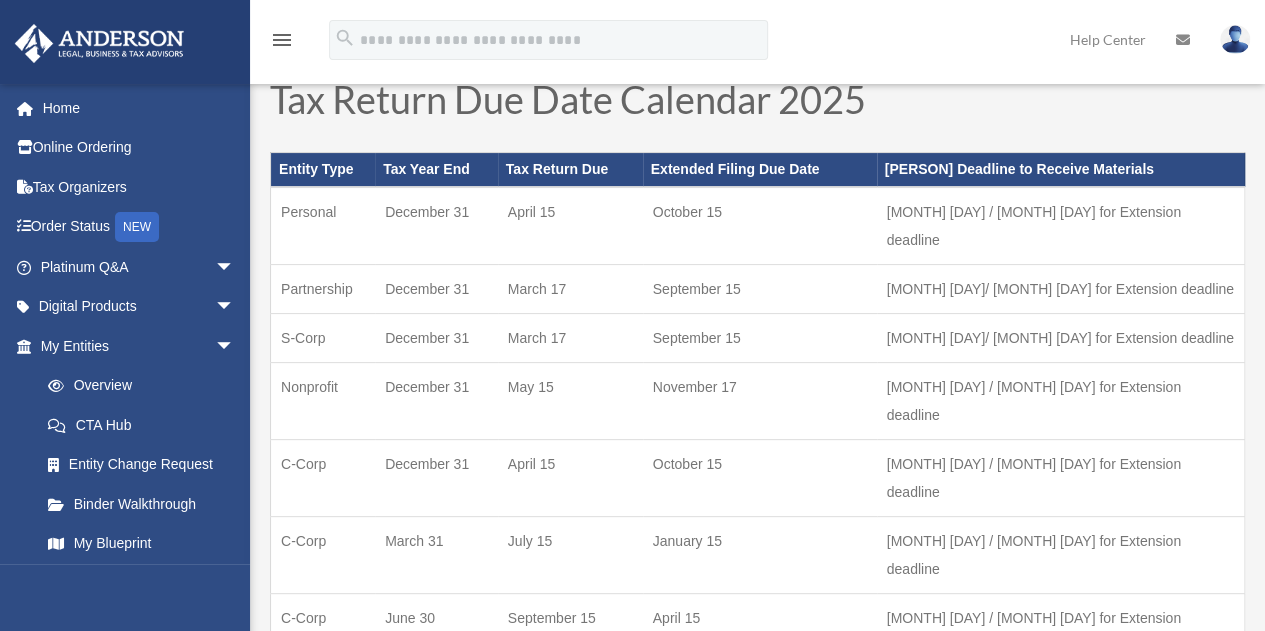 scroll, scrollTop: 92, scrollLeft: 0, axis: vertical 